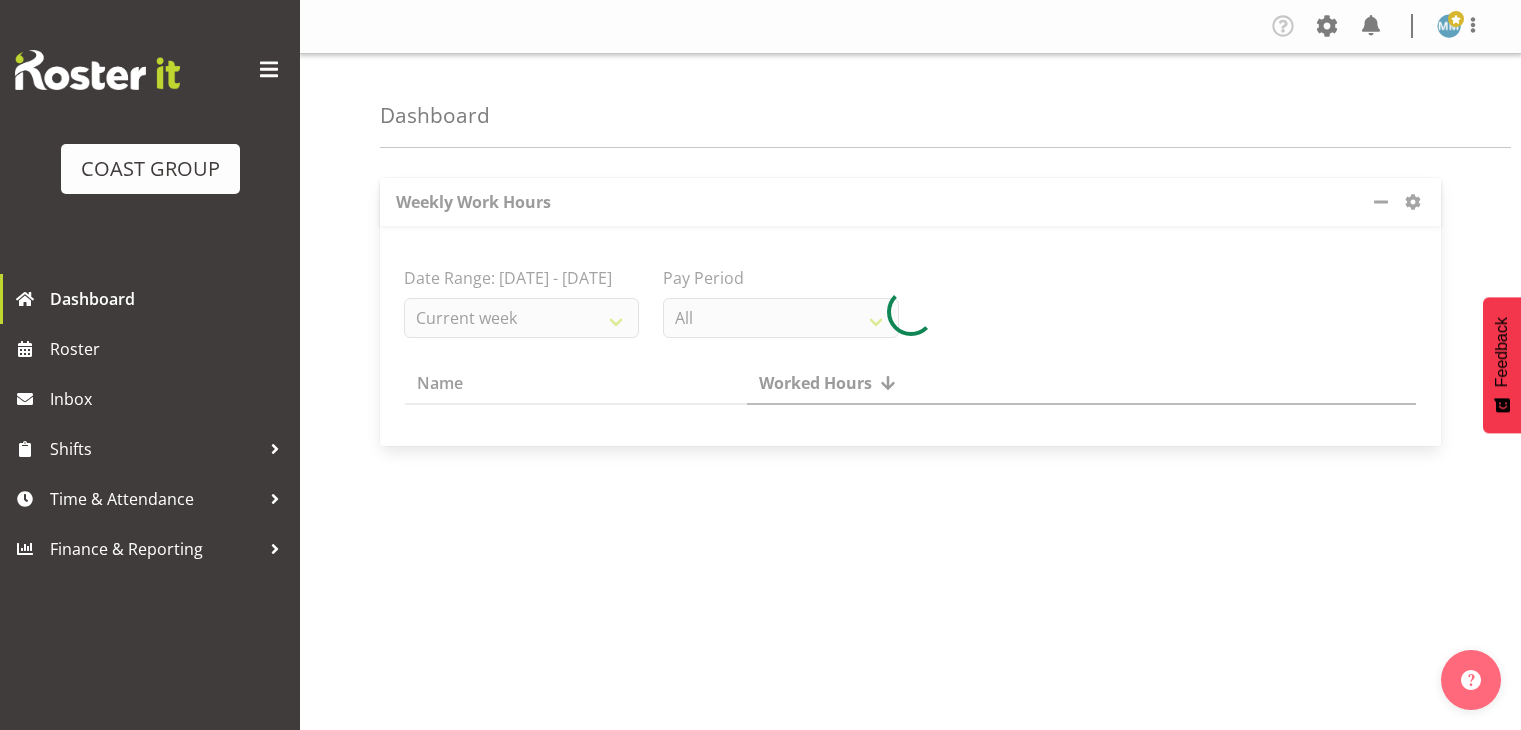 scroll, scrollTop: 0, scrollLeft: 0, axis: both 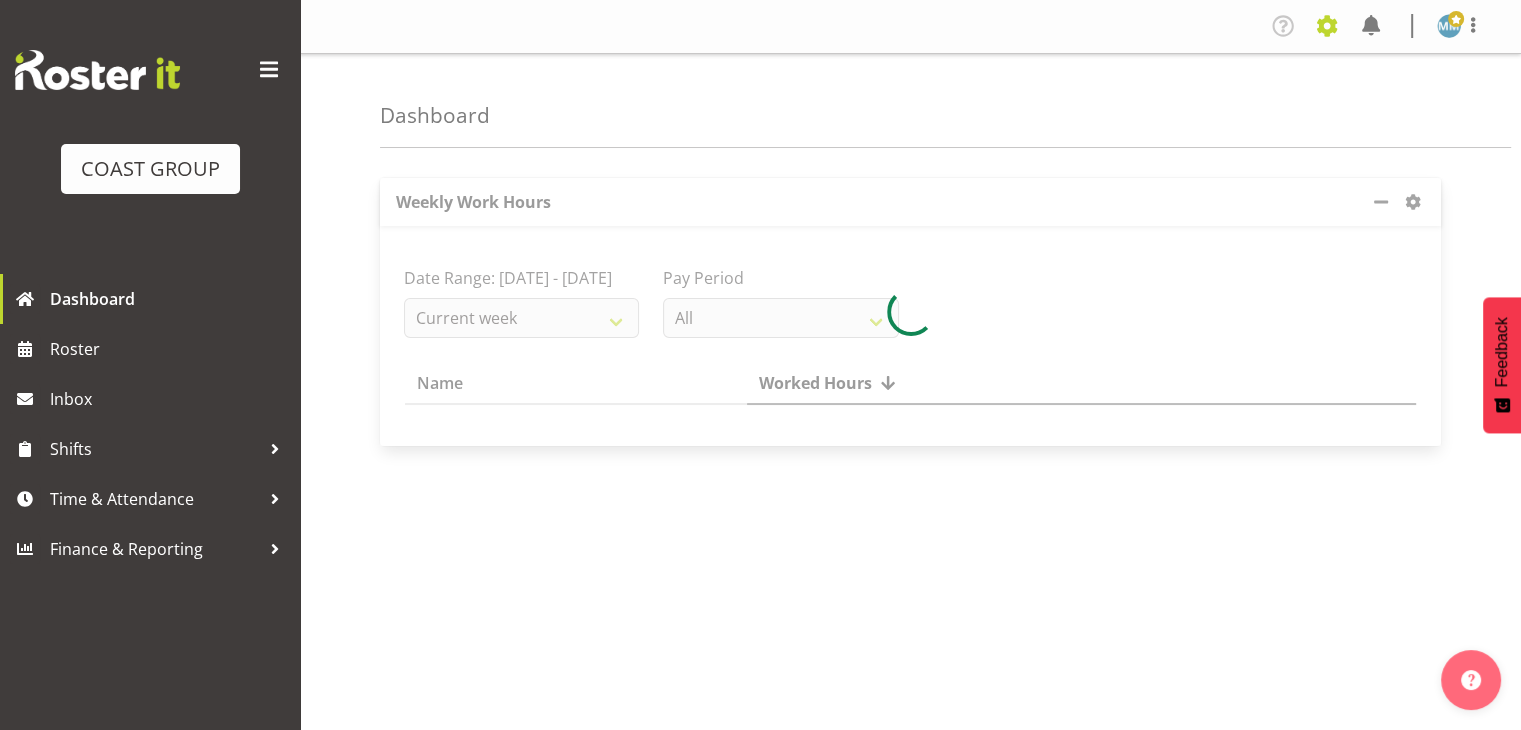 click at bounding box center [1327, 26] 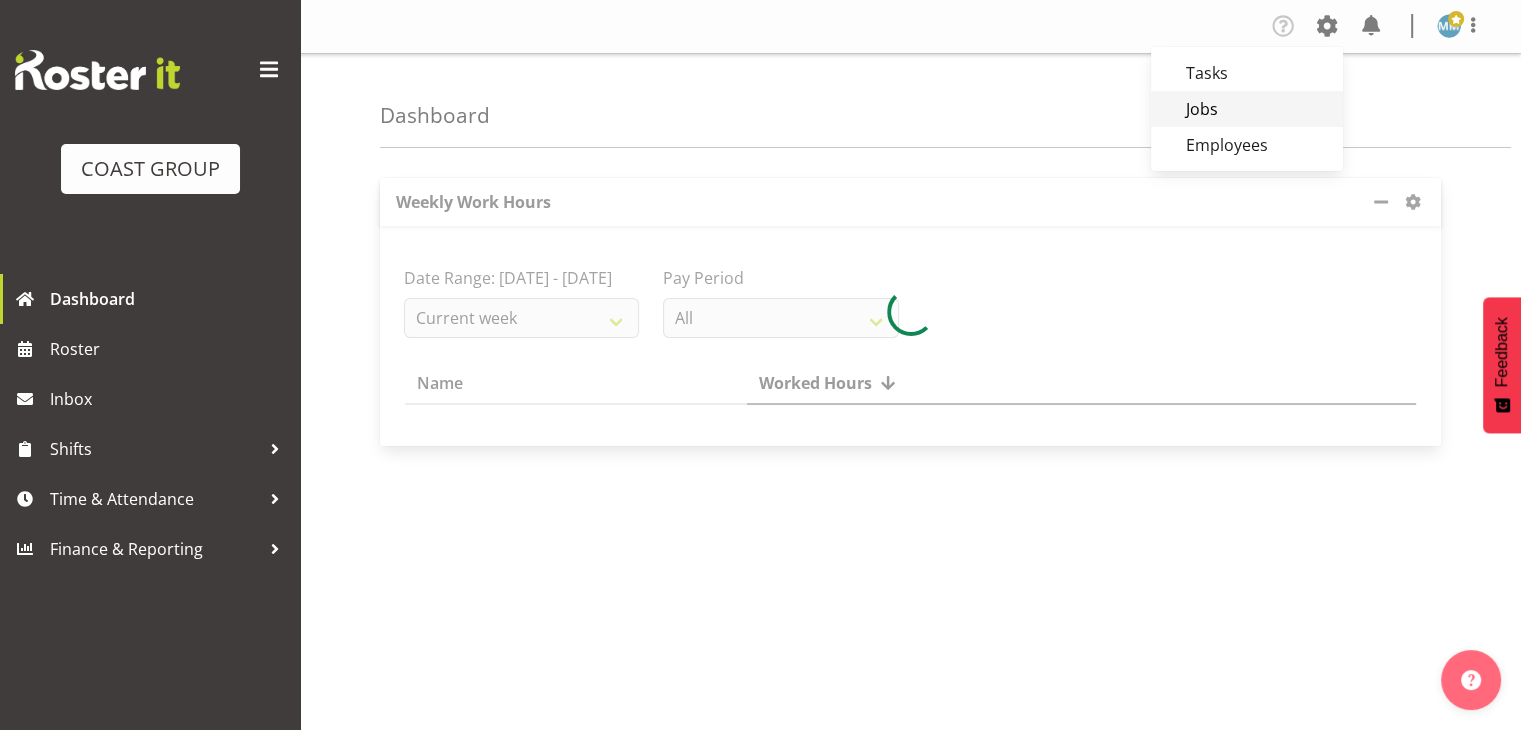 click on "Jobs" at bounding box center (1247, 109) 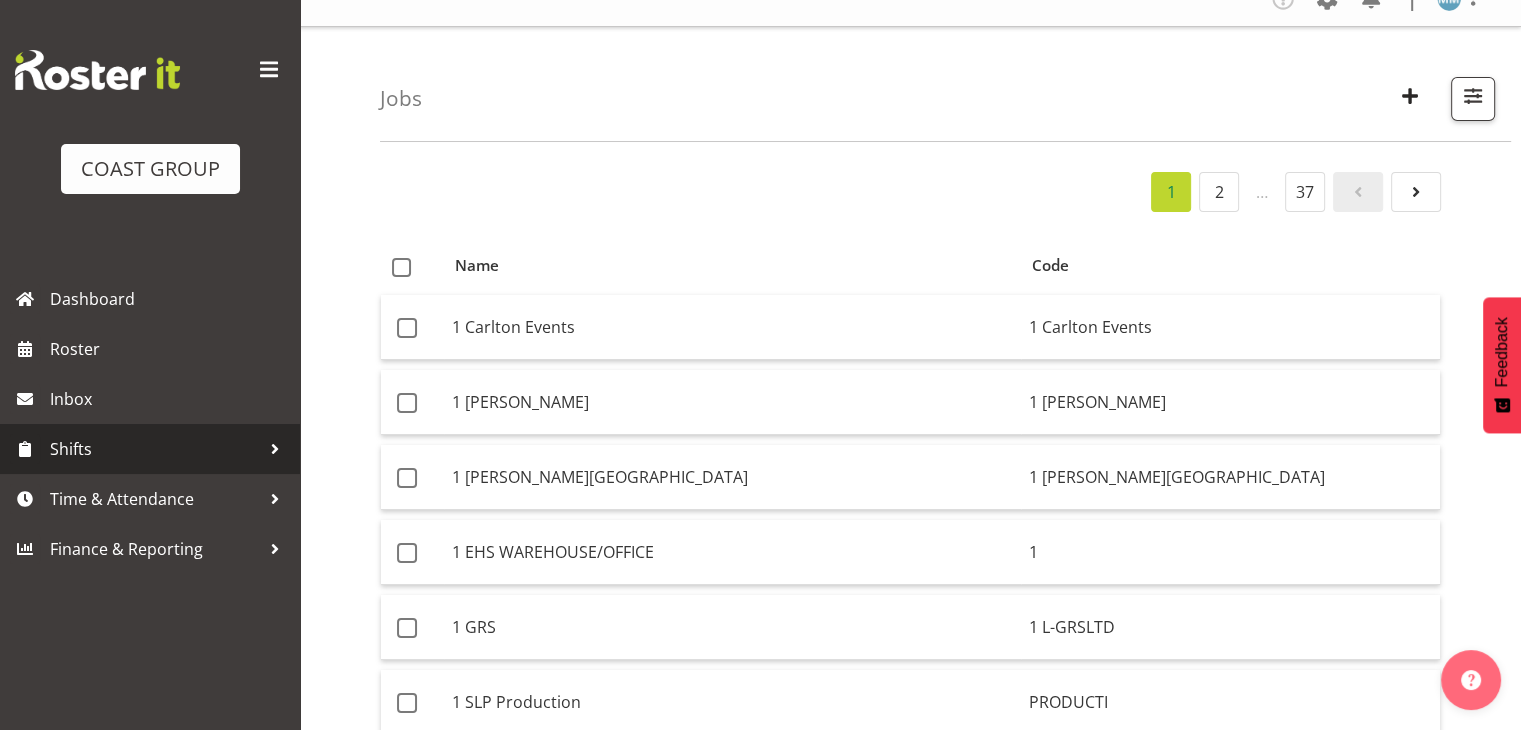 scroll, scrollTop: 800, scrollLeft: 0, axis: vertical 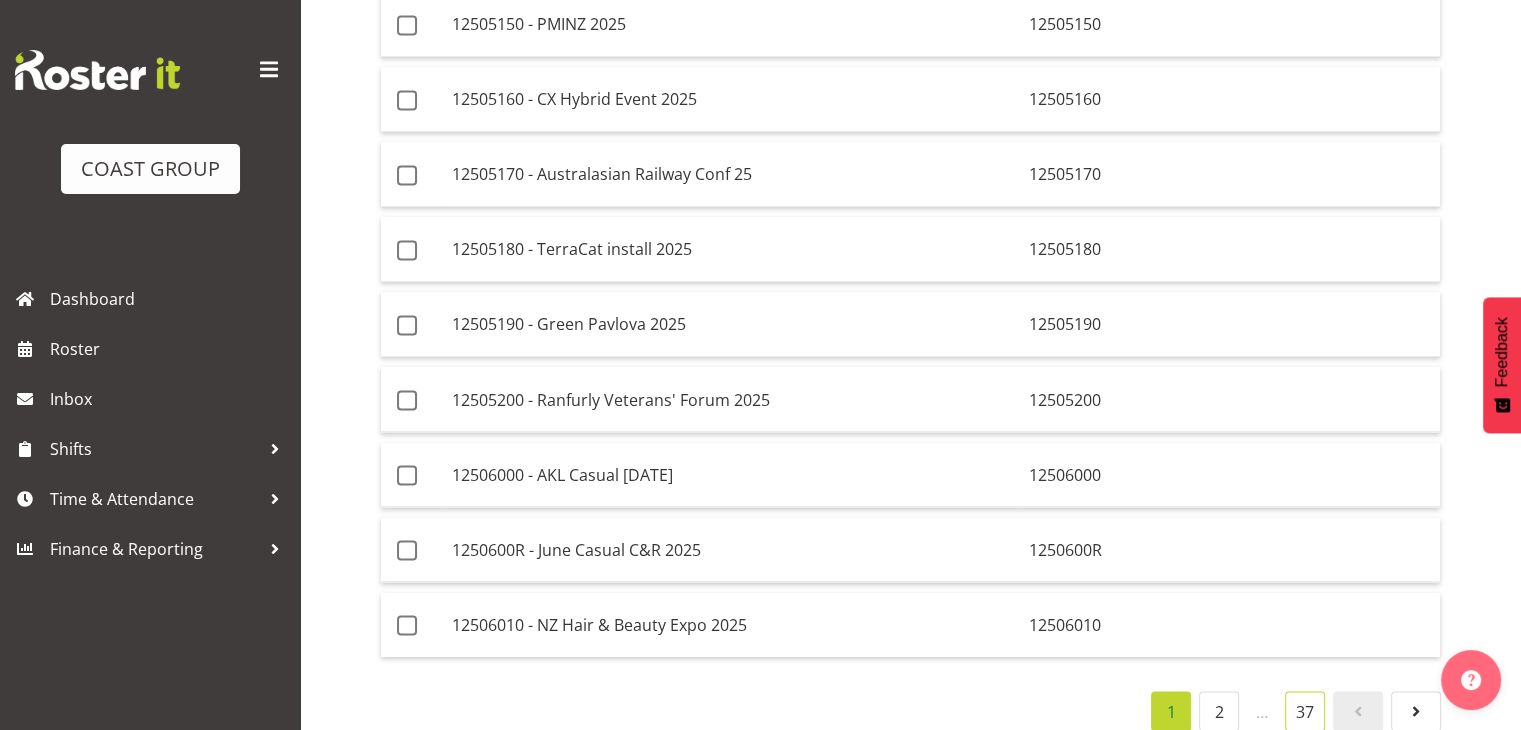 click on "37" at bounding box center (1305, 711) 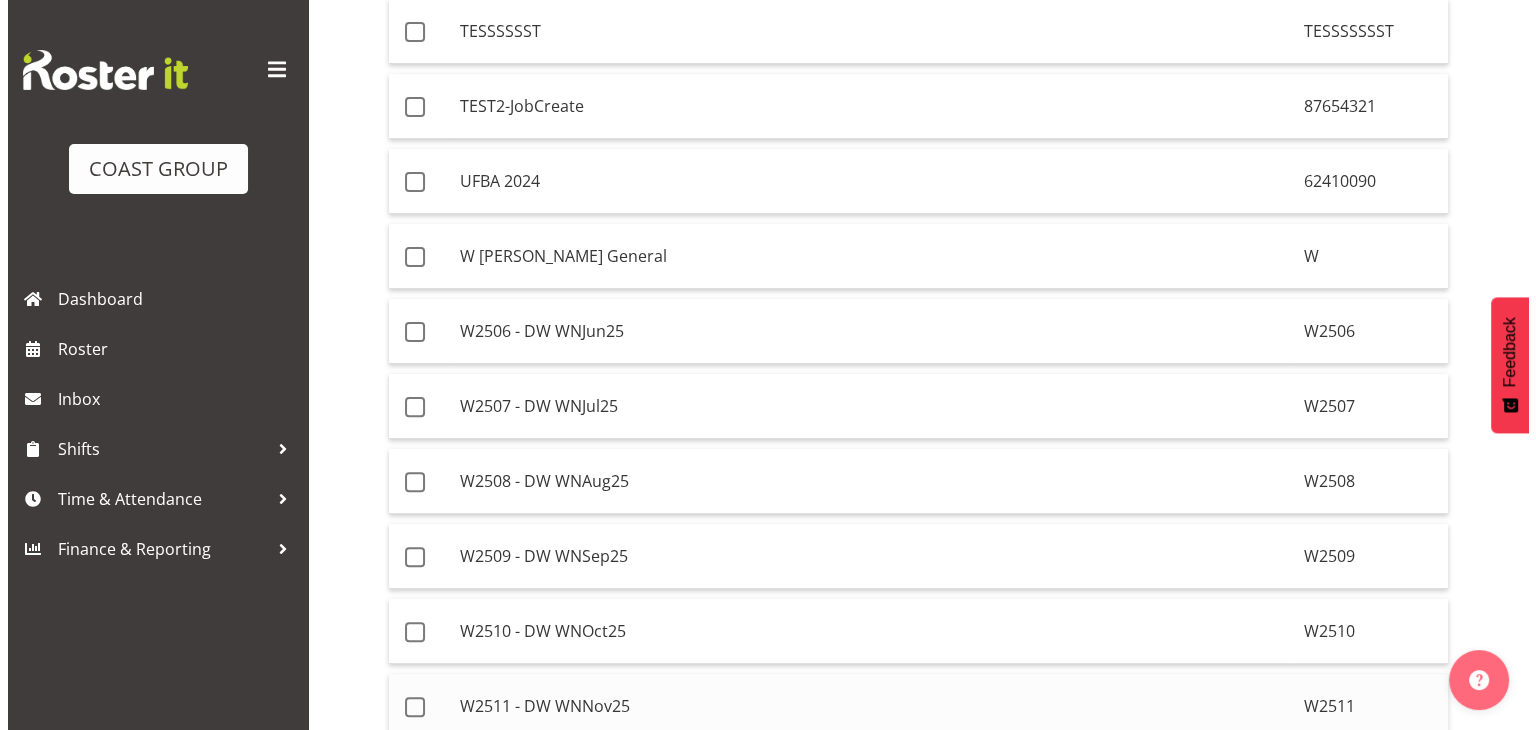 scroll, scrollTop: 448, scrollLeft: 0, axis: vertical 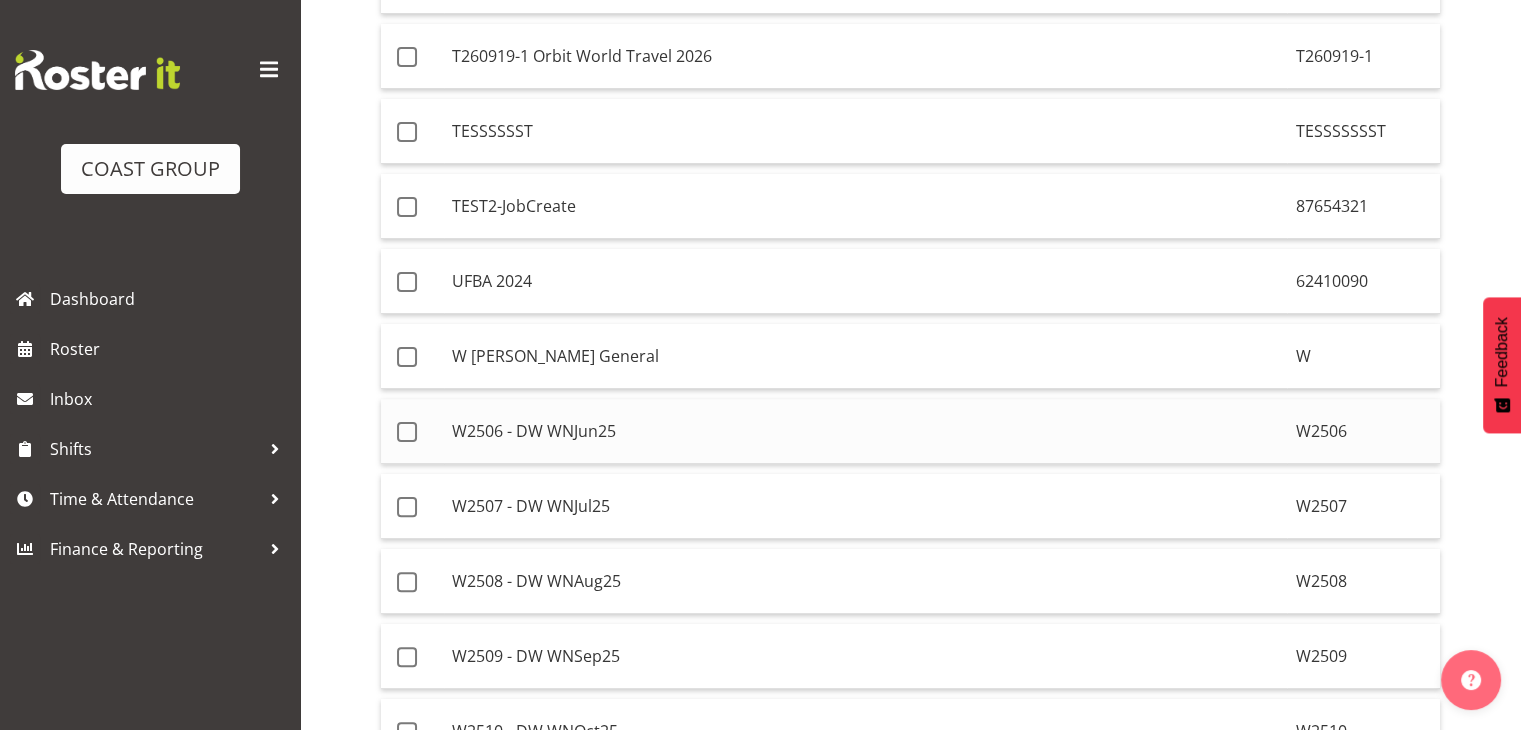 click on "W2506 - DW WNJun25" at bounding box center (865, 431) 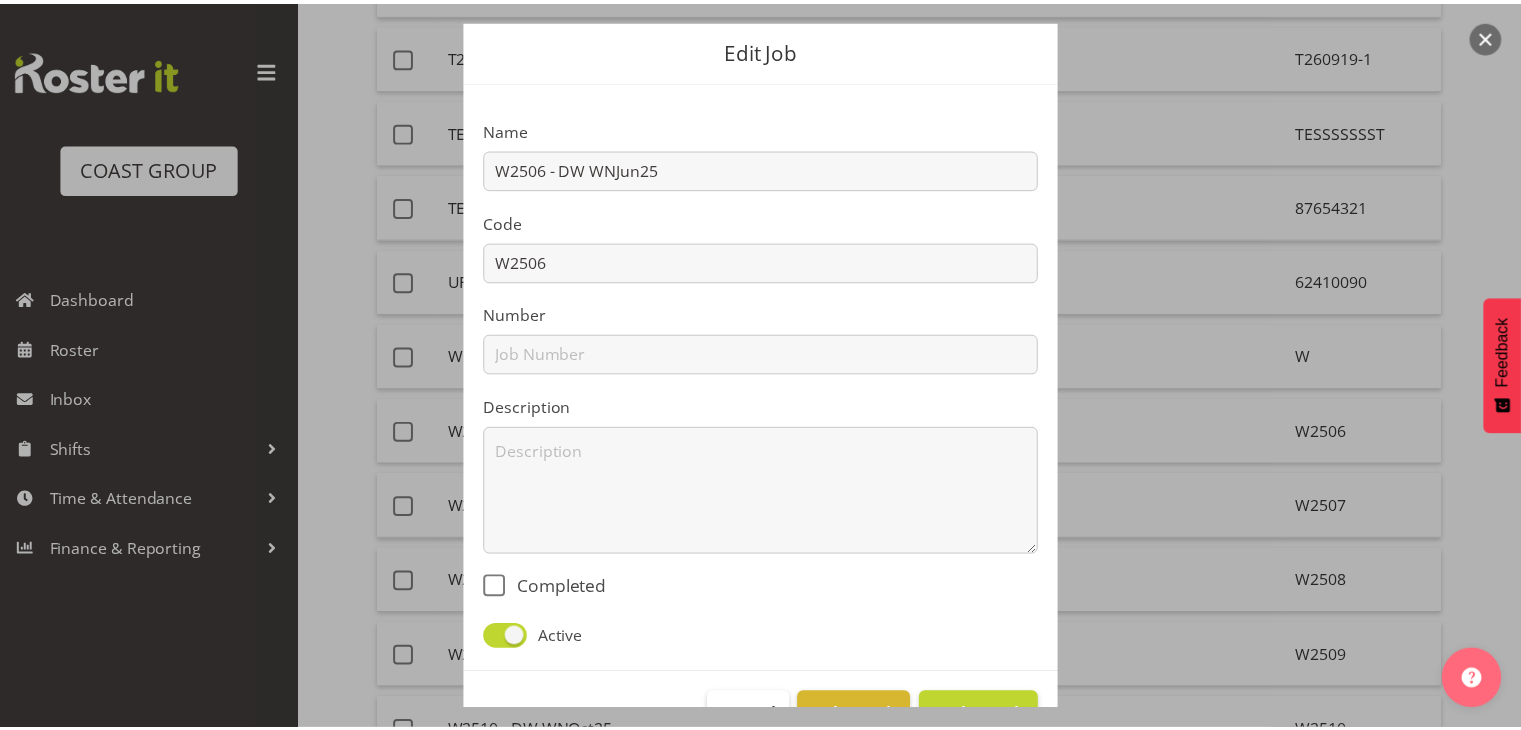 scroll, scrollTop: 118, scrollLeft: 0, axis: vertical 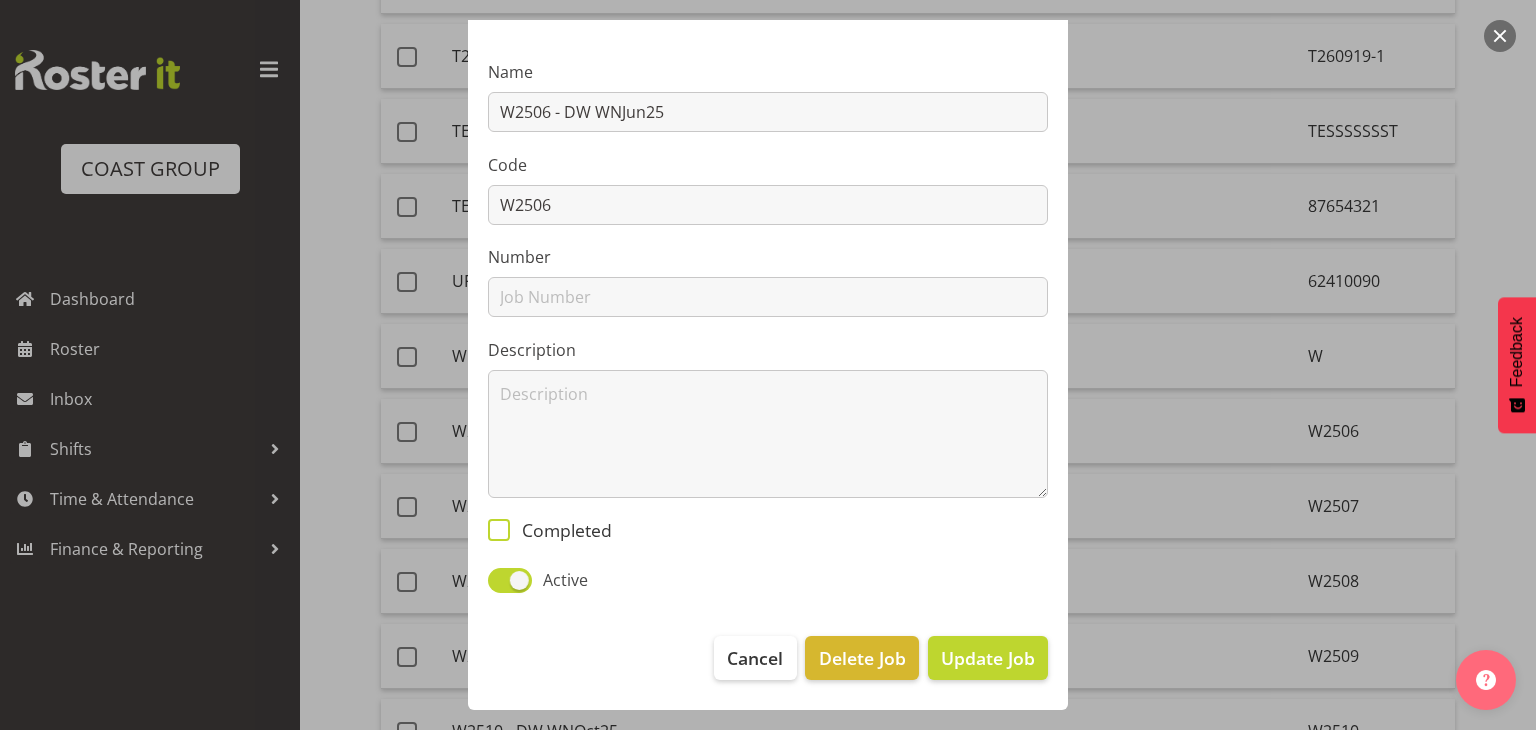 click at bounding box center (499, 530) 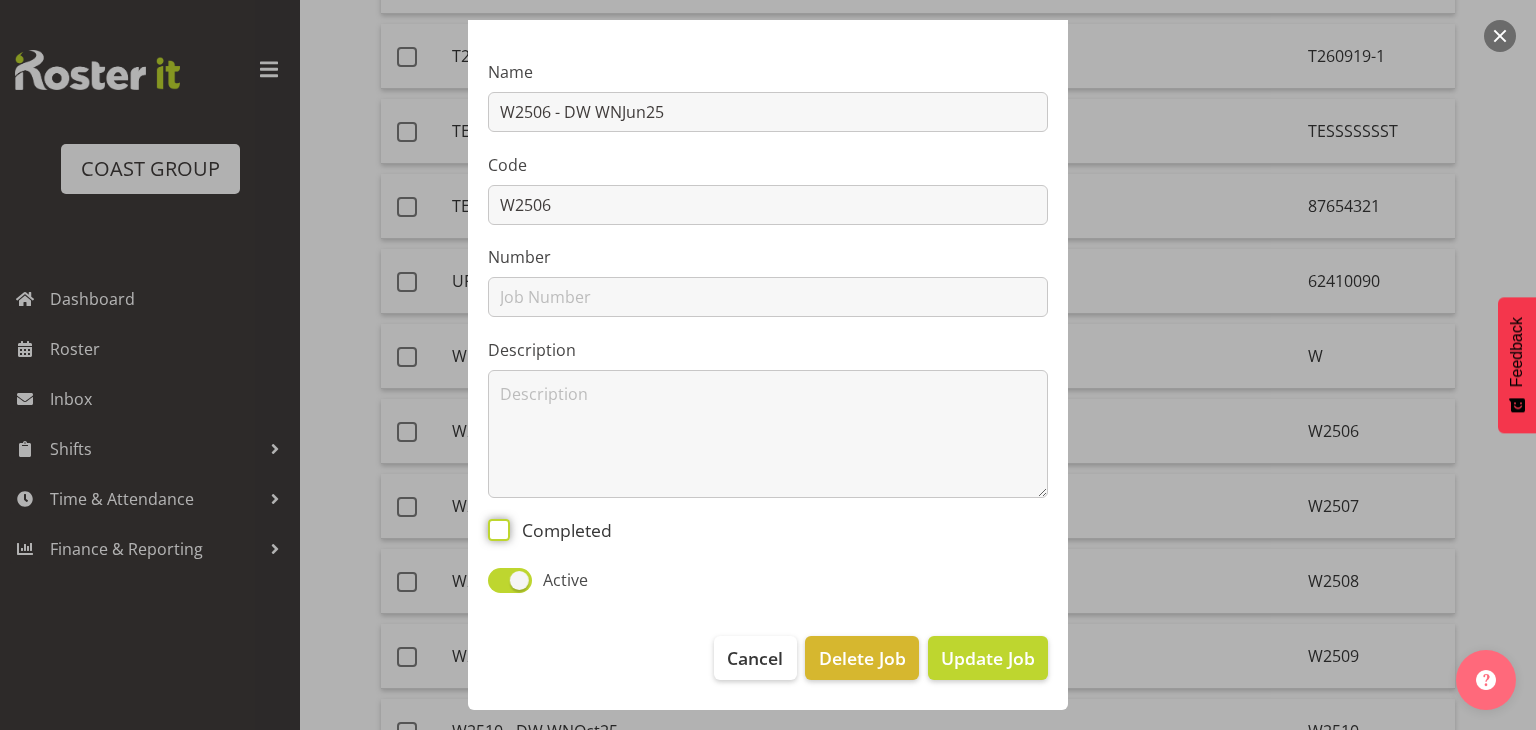 click on "Completed" at bounding box center [494, 529] 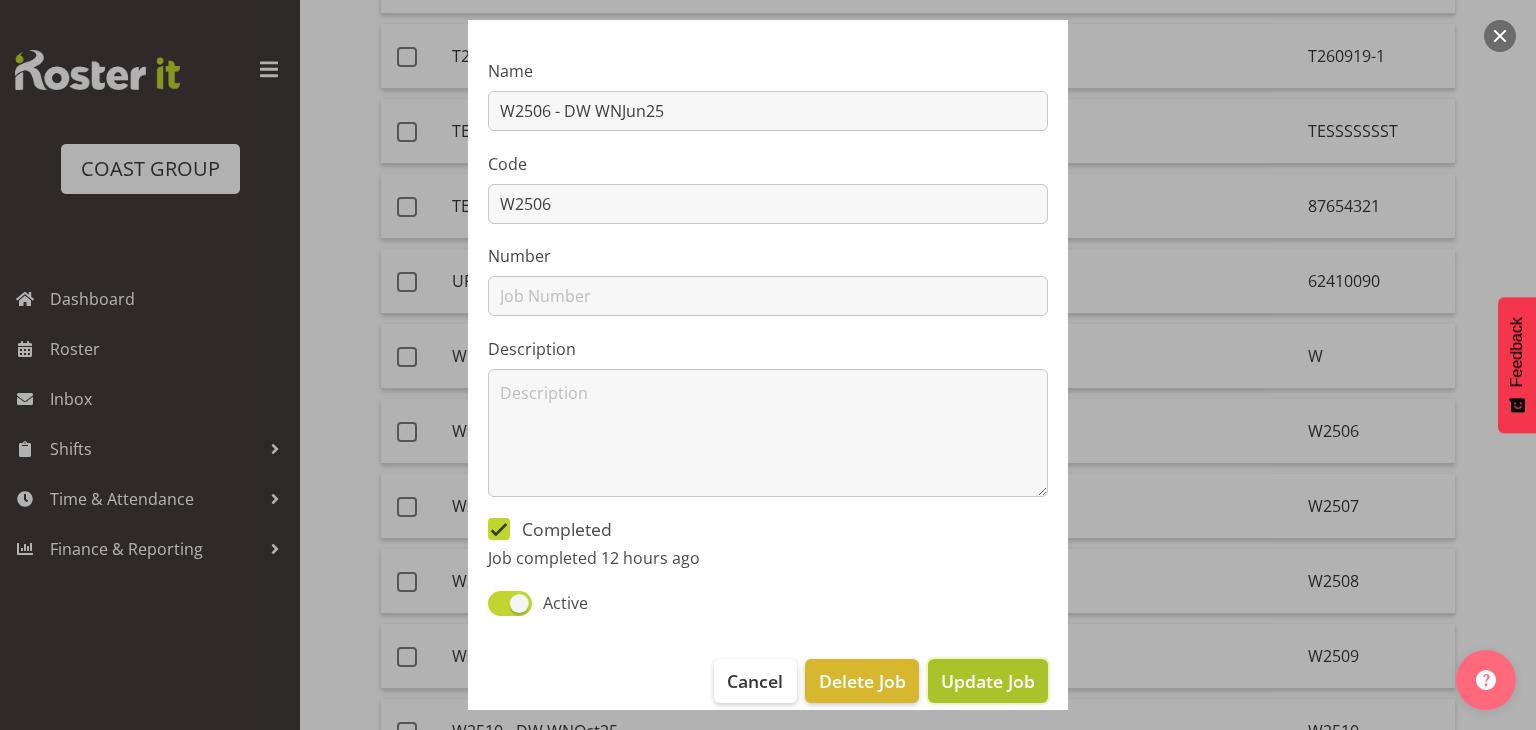 click on "Update Job" at bounding box center (988, 681) 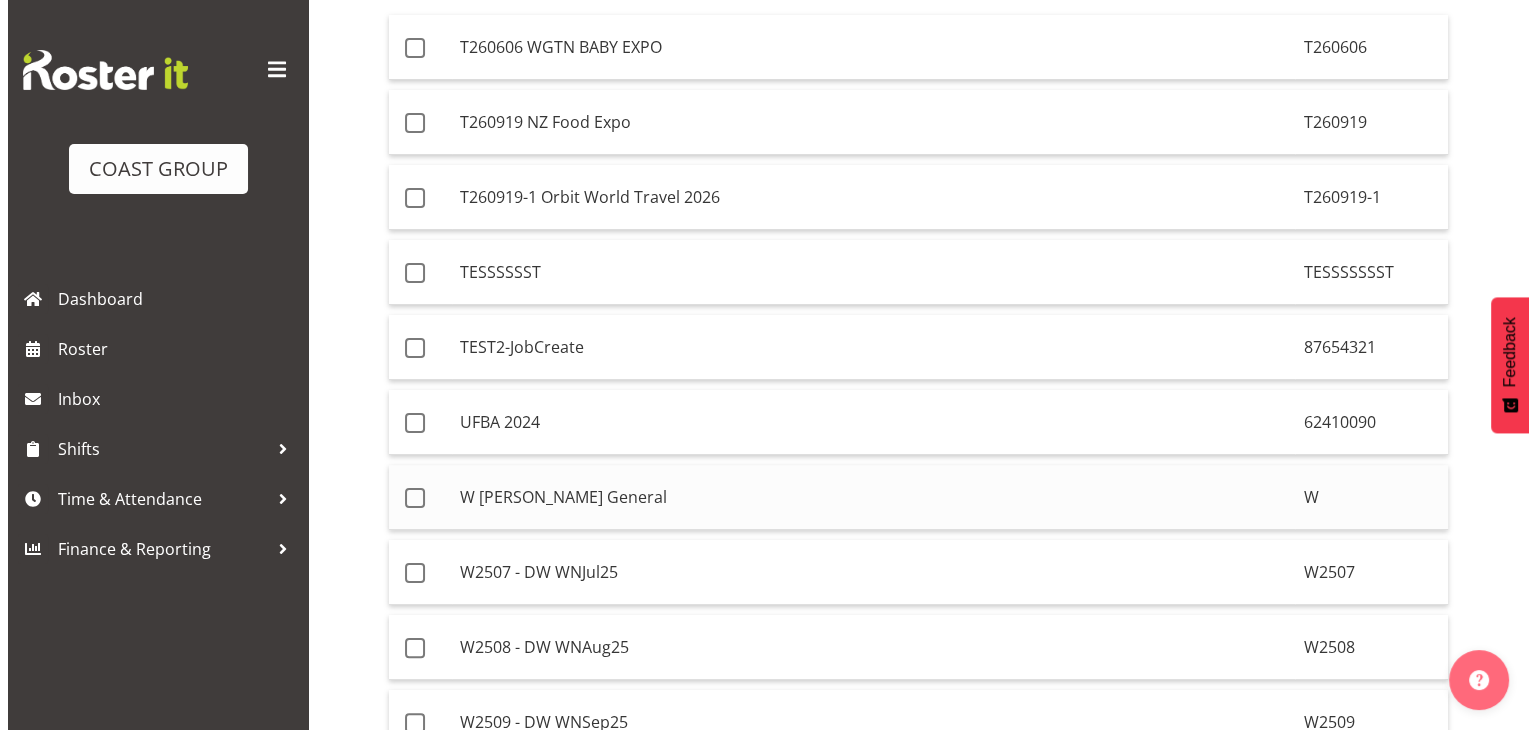 scroll, scrollTop: 273, scrollLeft: 0, axis: vertical 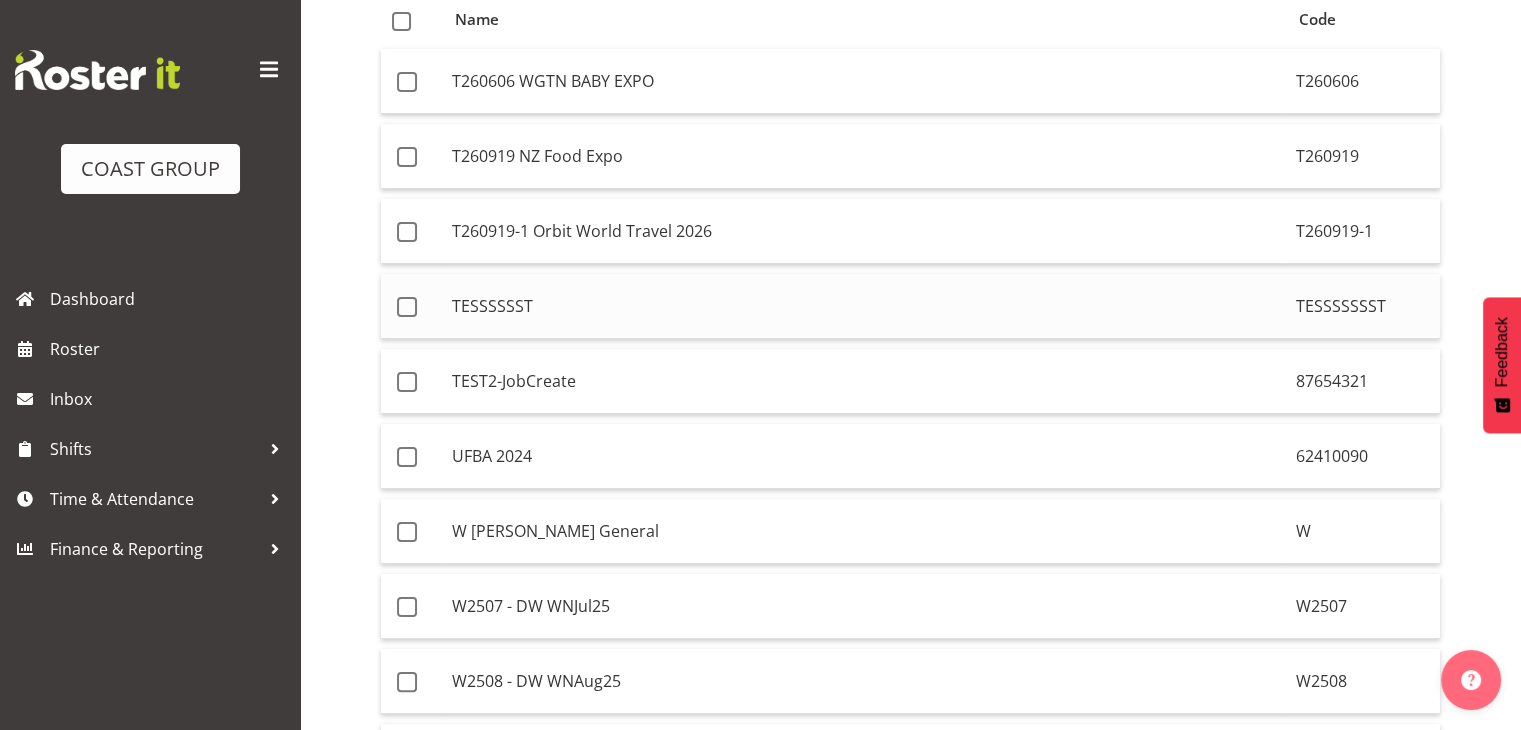 click on "TESSSSSST" at bounding box center [865, 306] 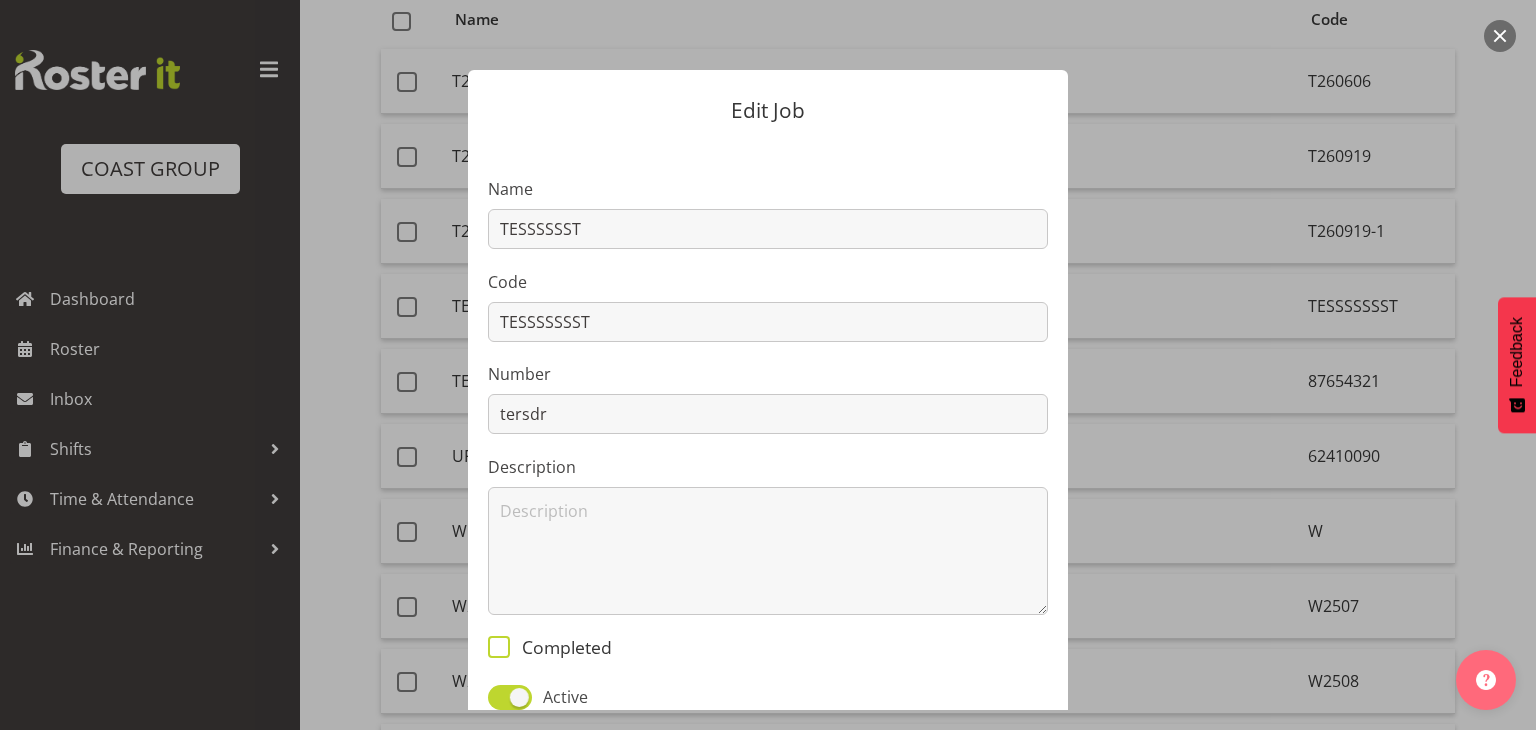 click at bounding box center (499, 647) 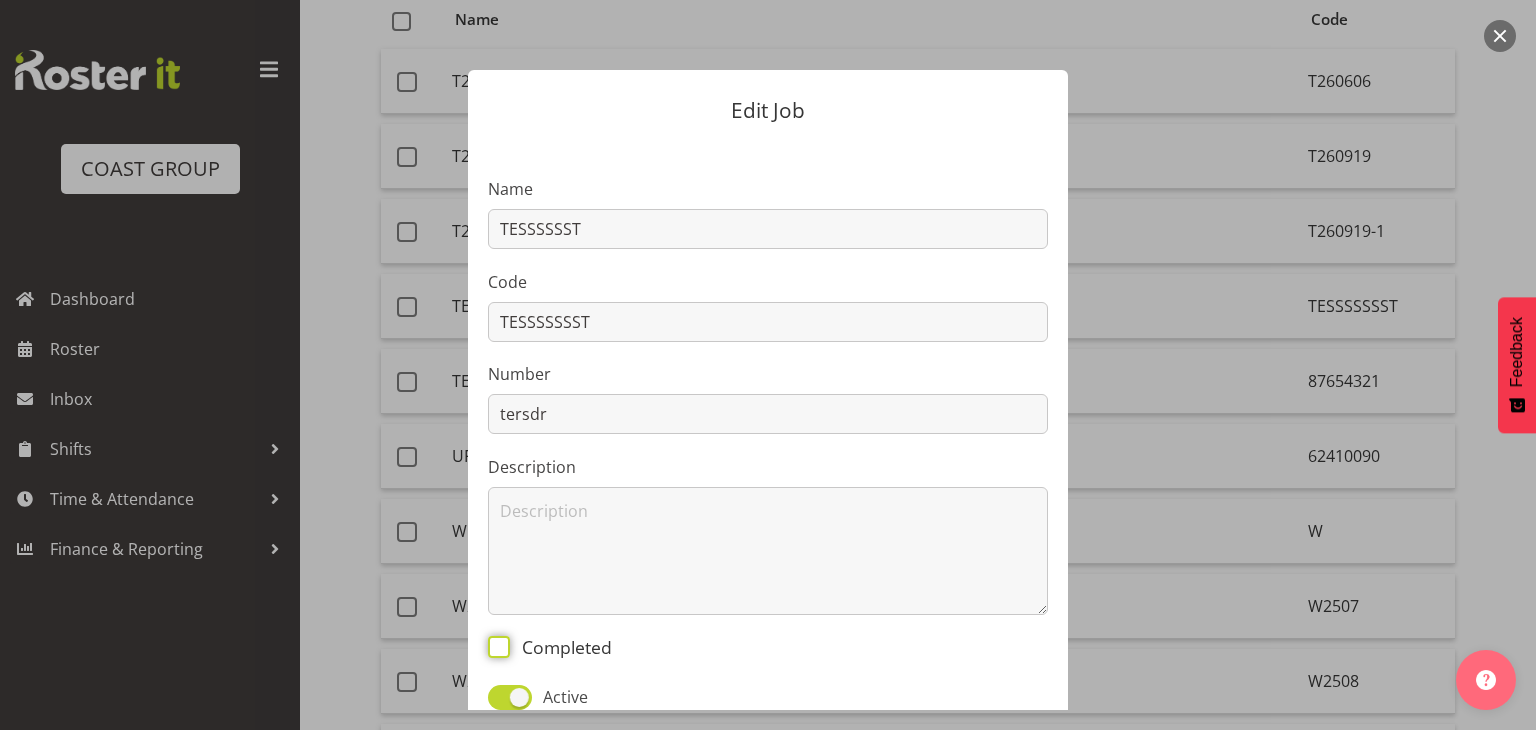 click on "Completed" at bounding box center [494, 646] 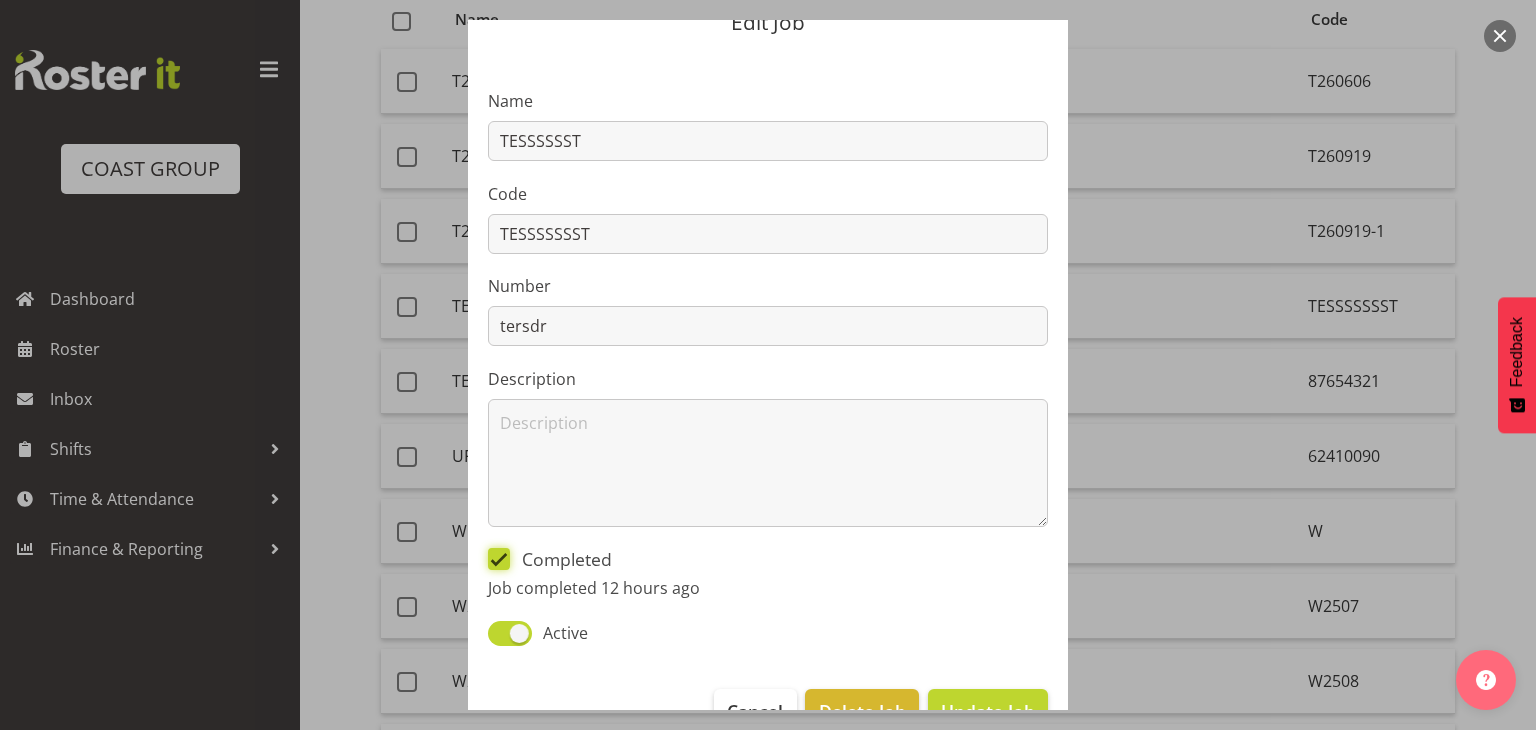 scroll, scrollTop: 142, scrollLeft: 0, axis: vertical 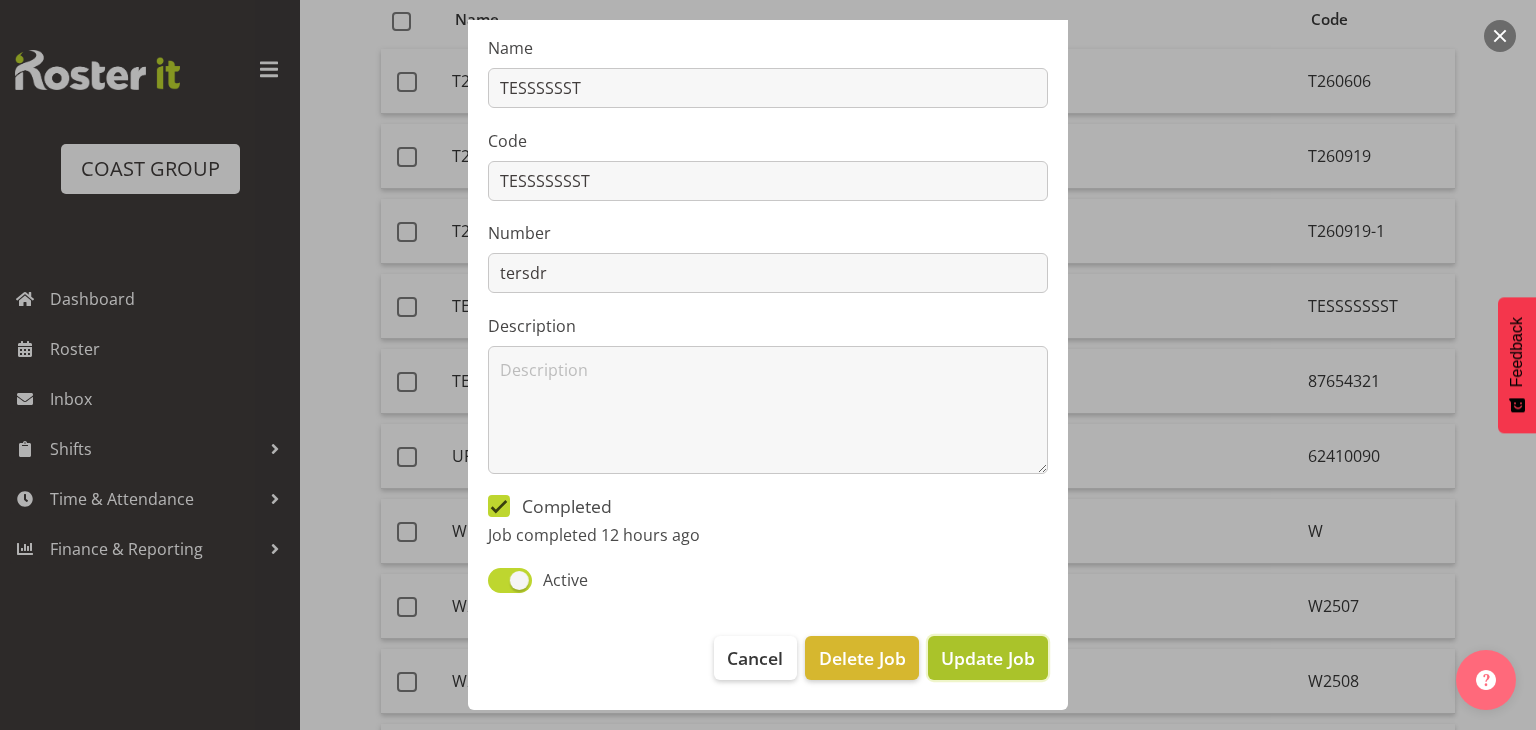 click on "Update Job" at bounding box center (988, 658) 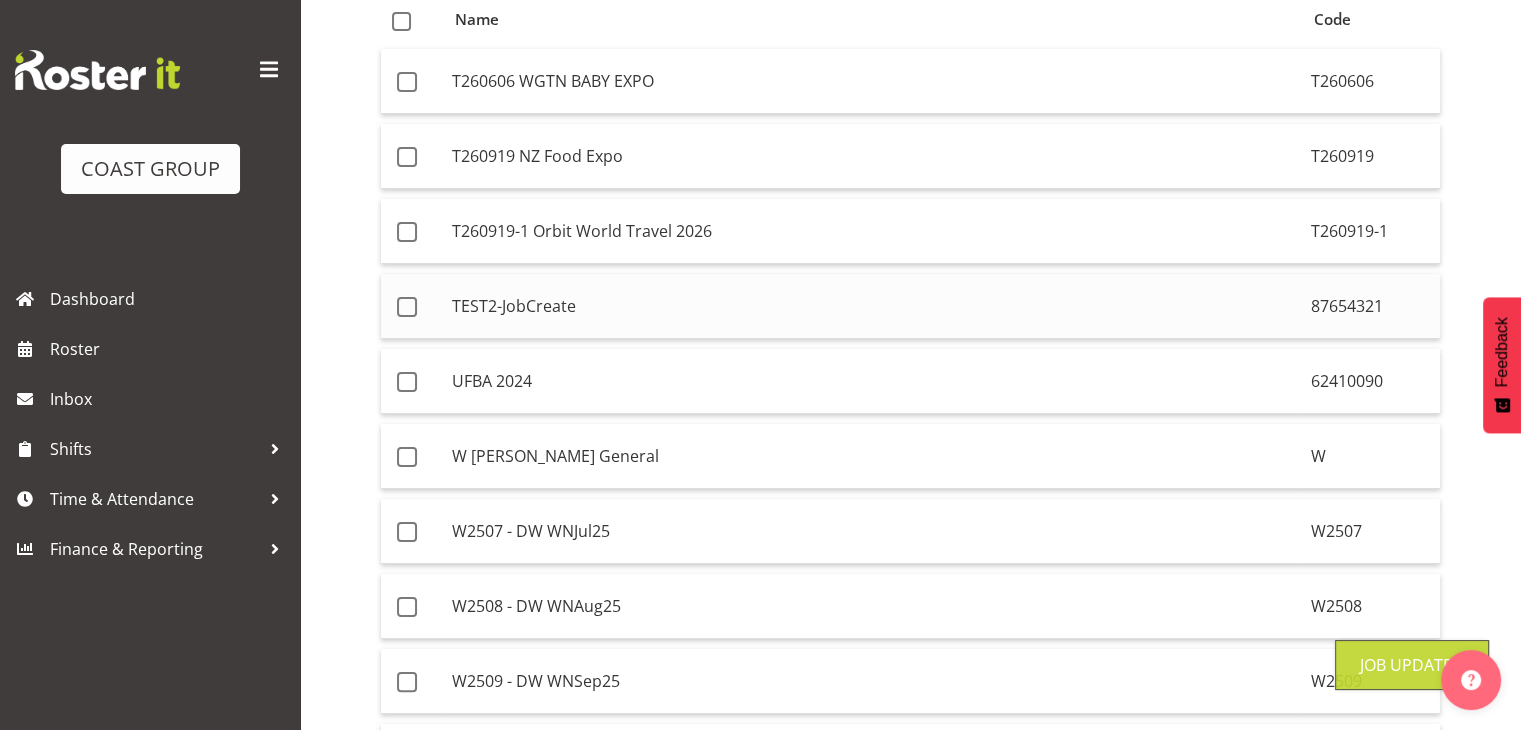 click on "TEST2-JobCreate" at bounding box center (873, 306) 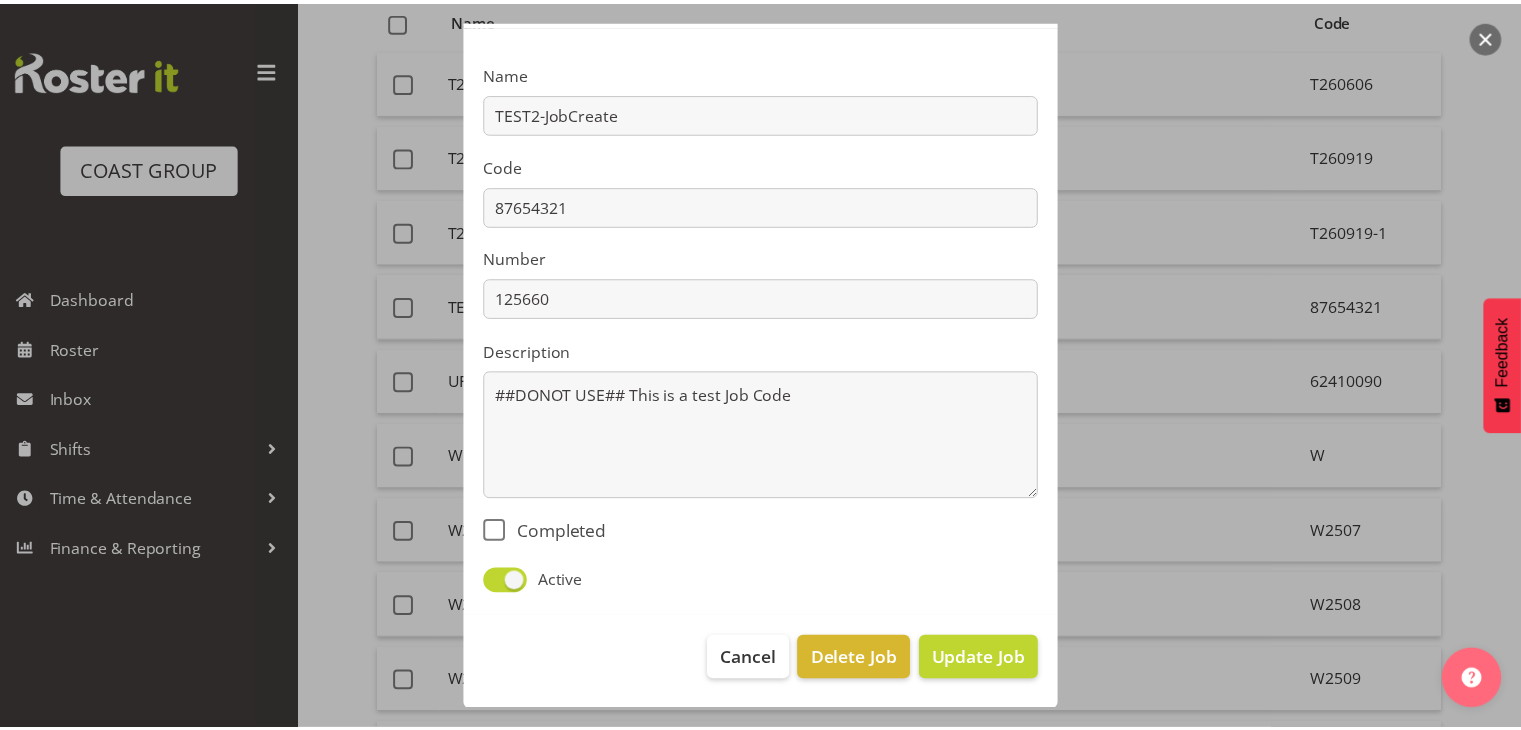 scroll, scrollTop: 118, scrollLeft: 0, axis: vertical 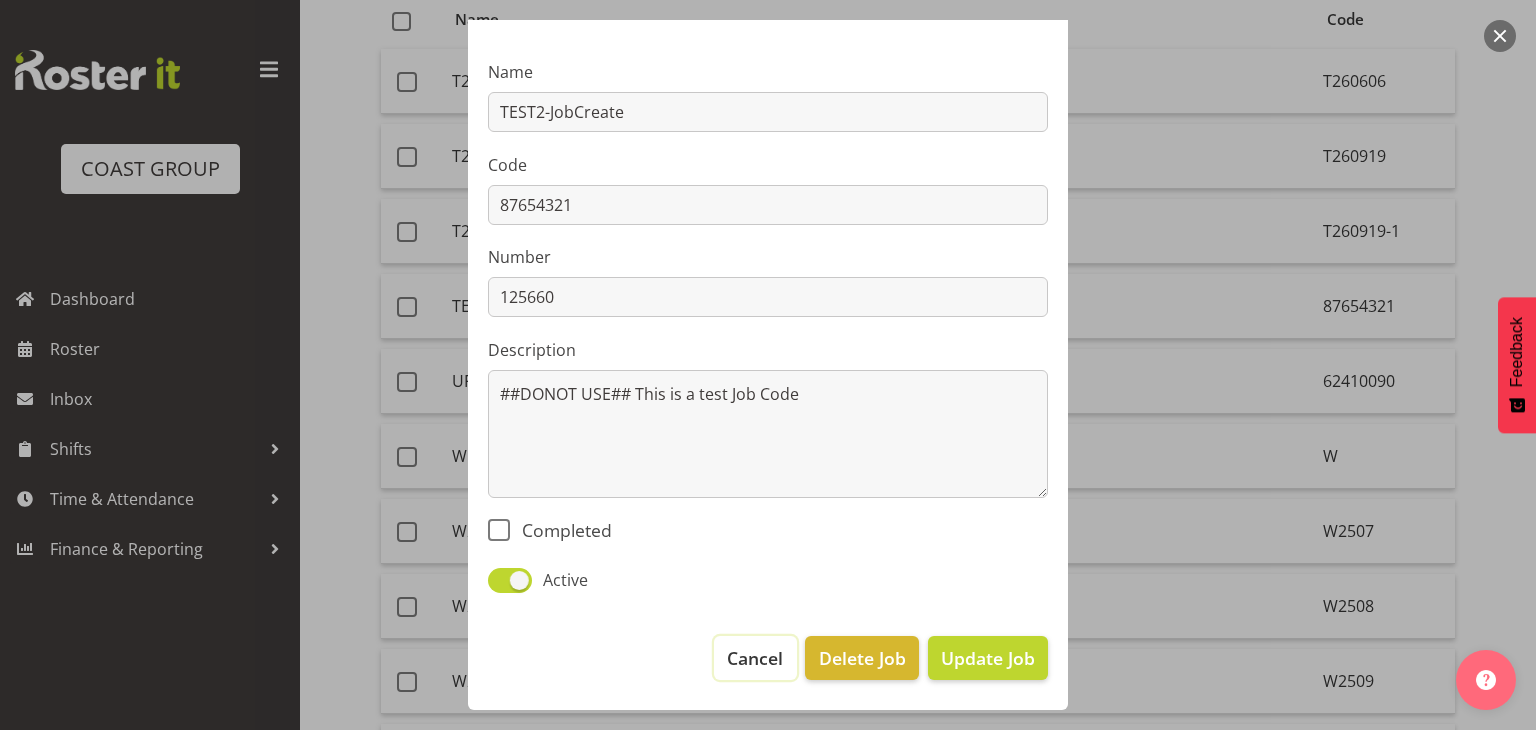 click on "Cancel" at bounding box center (755, 658) 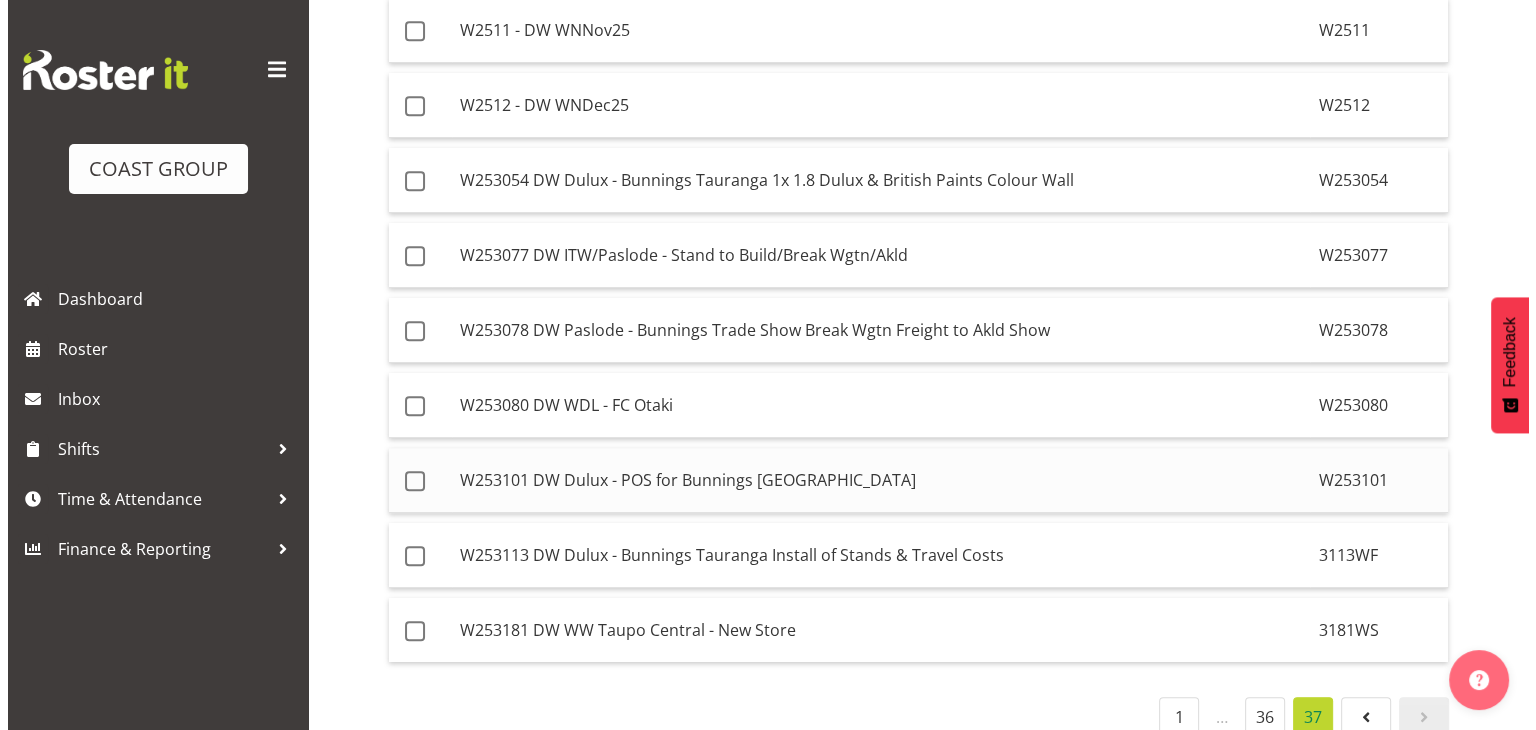 scroll, scrollTop: 1099, scrollLeft: 0, axis: vertical 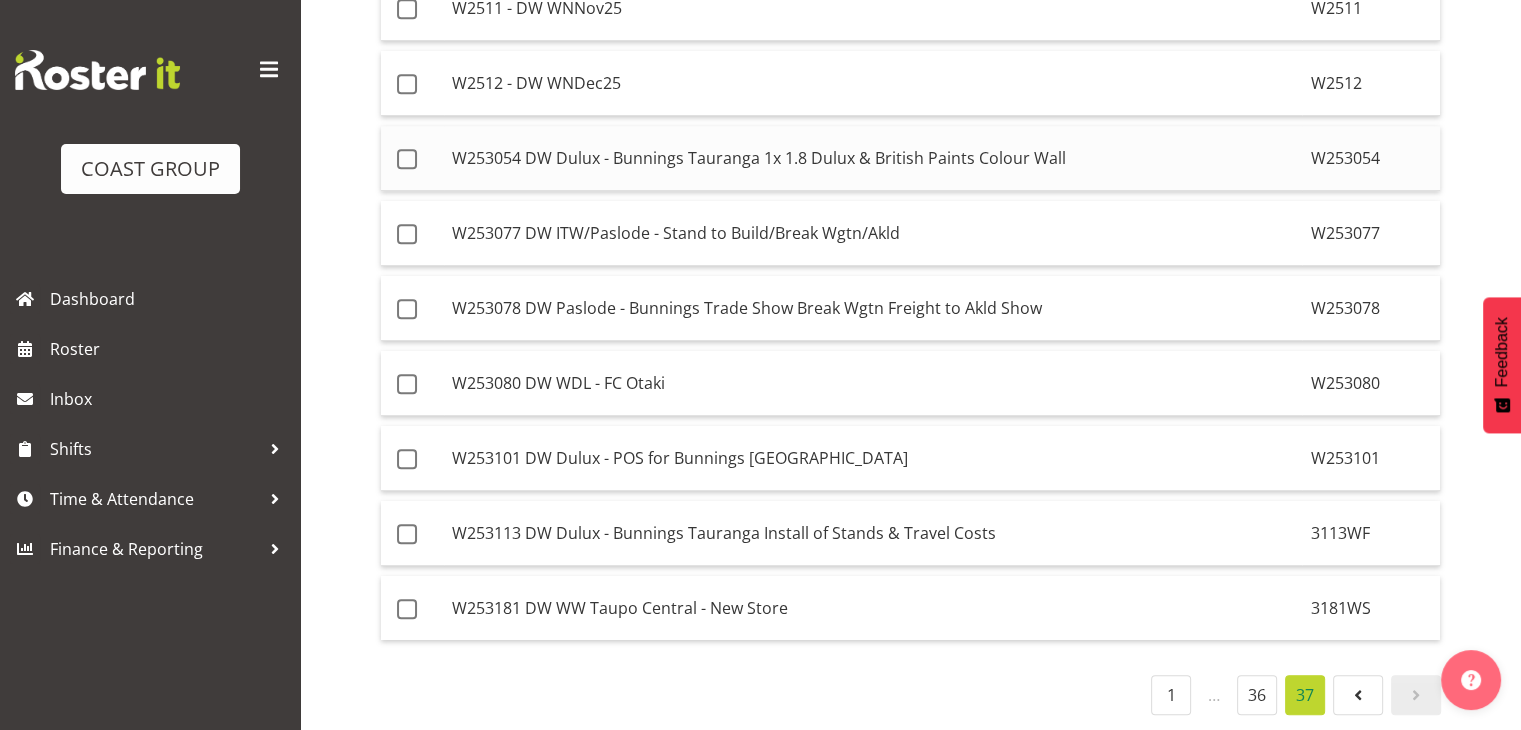 click on "W253054 DW Dulux - Bunnings Tauranga 1x 1.8 Dulux & British Paints Colour Wall" at bounding box center (873, 158) 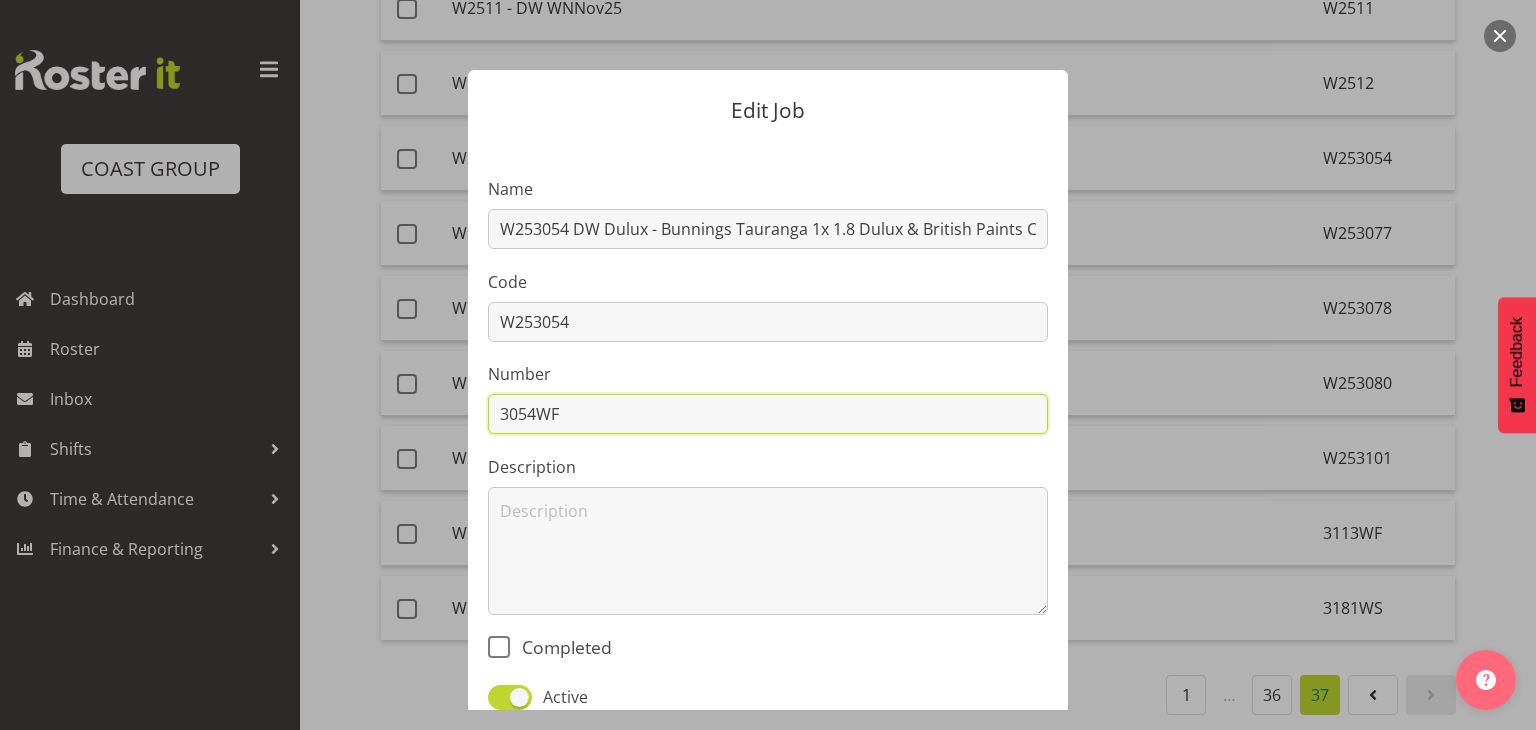 drag, startPoint x: 553, startPoint y: 420, endPoint x: 475, endPoint y: 417, distance: 78.05767 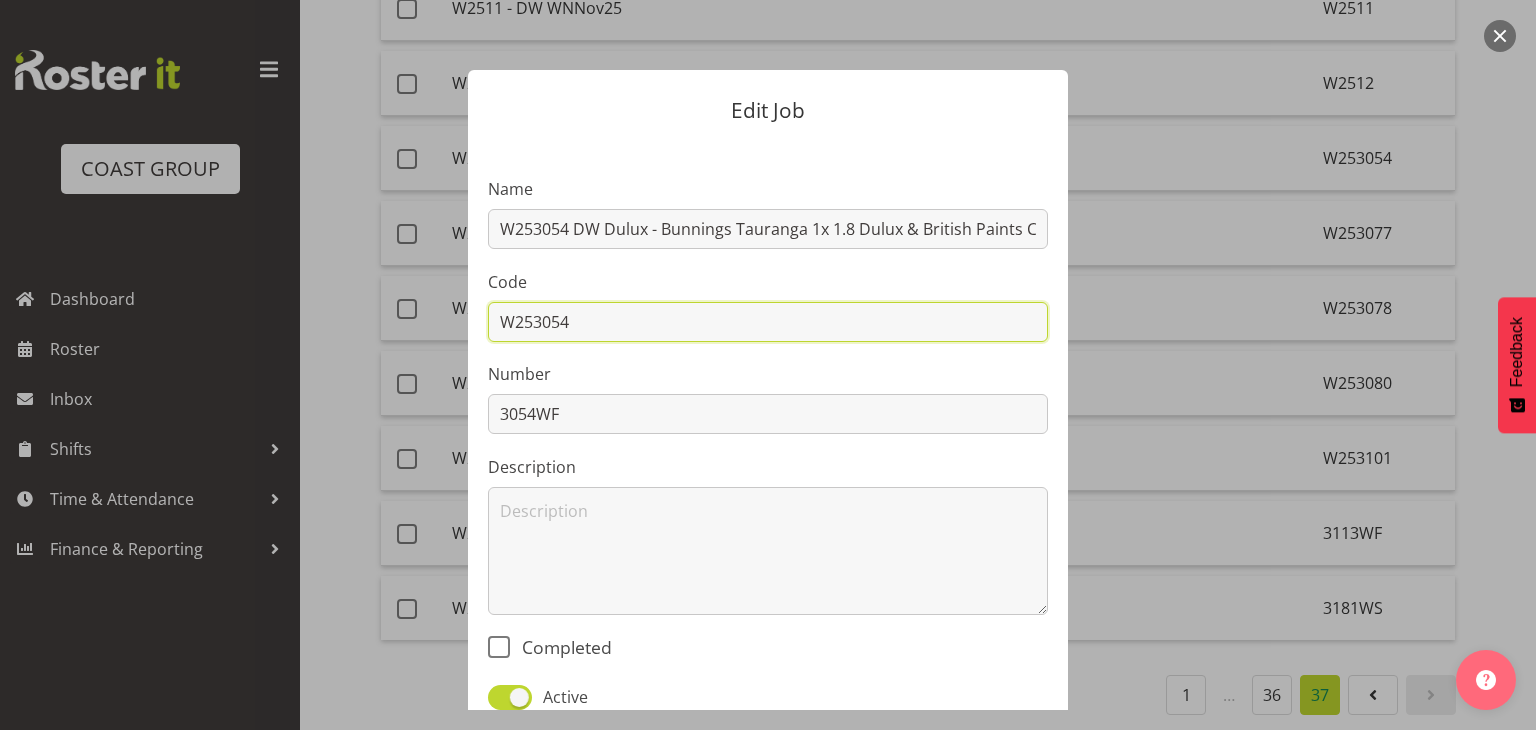 drag, startPoint x: 579, startPoint y: 323, endPoint x: 431, endPoint y: 342, distance: 149.21461 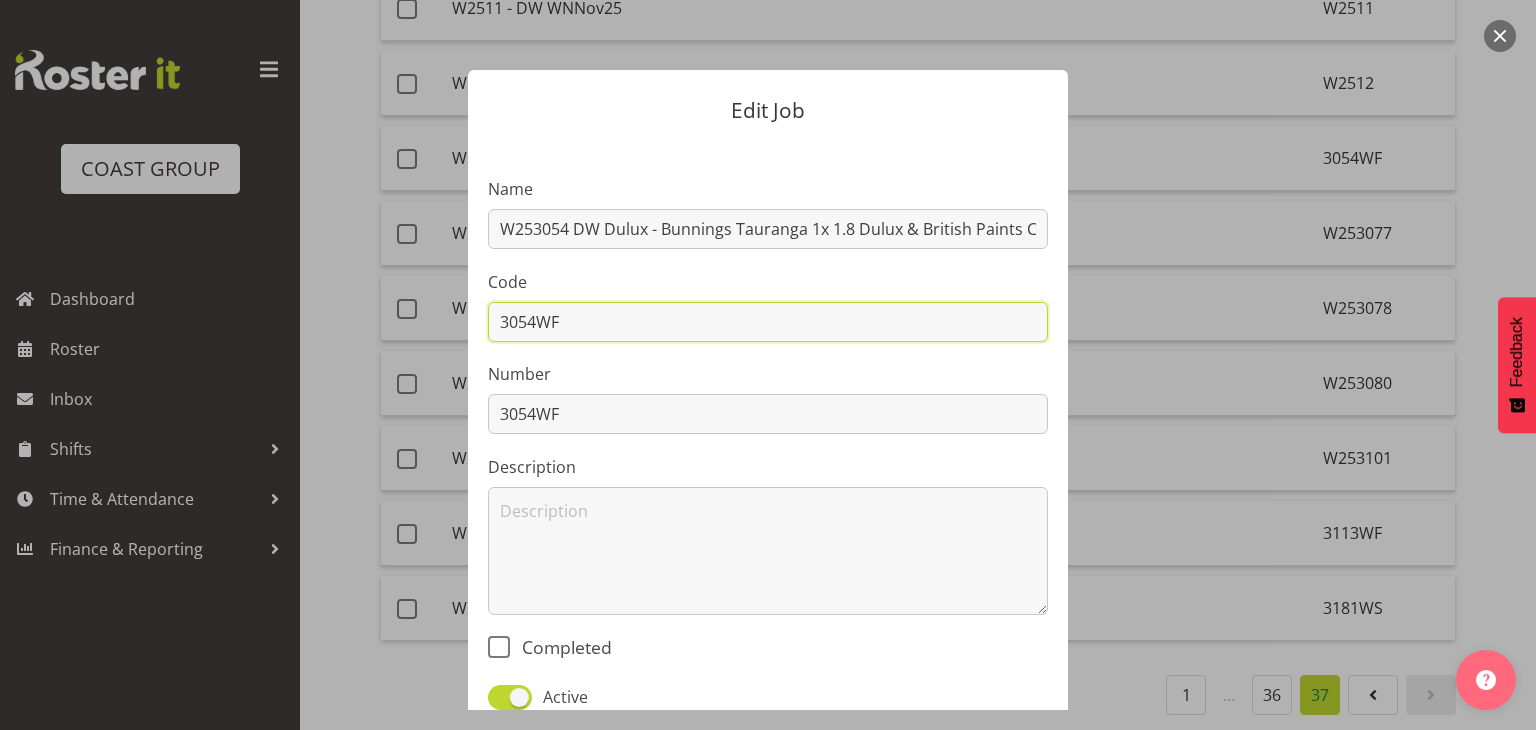 type on "3054WF" 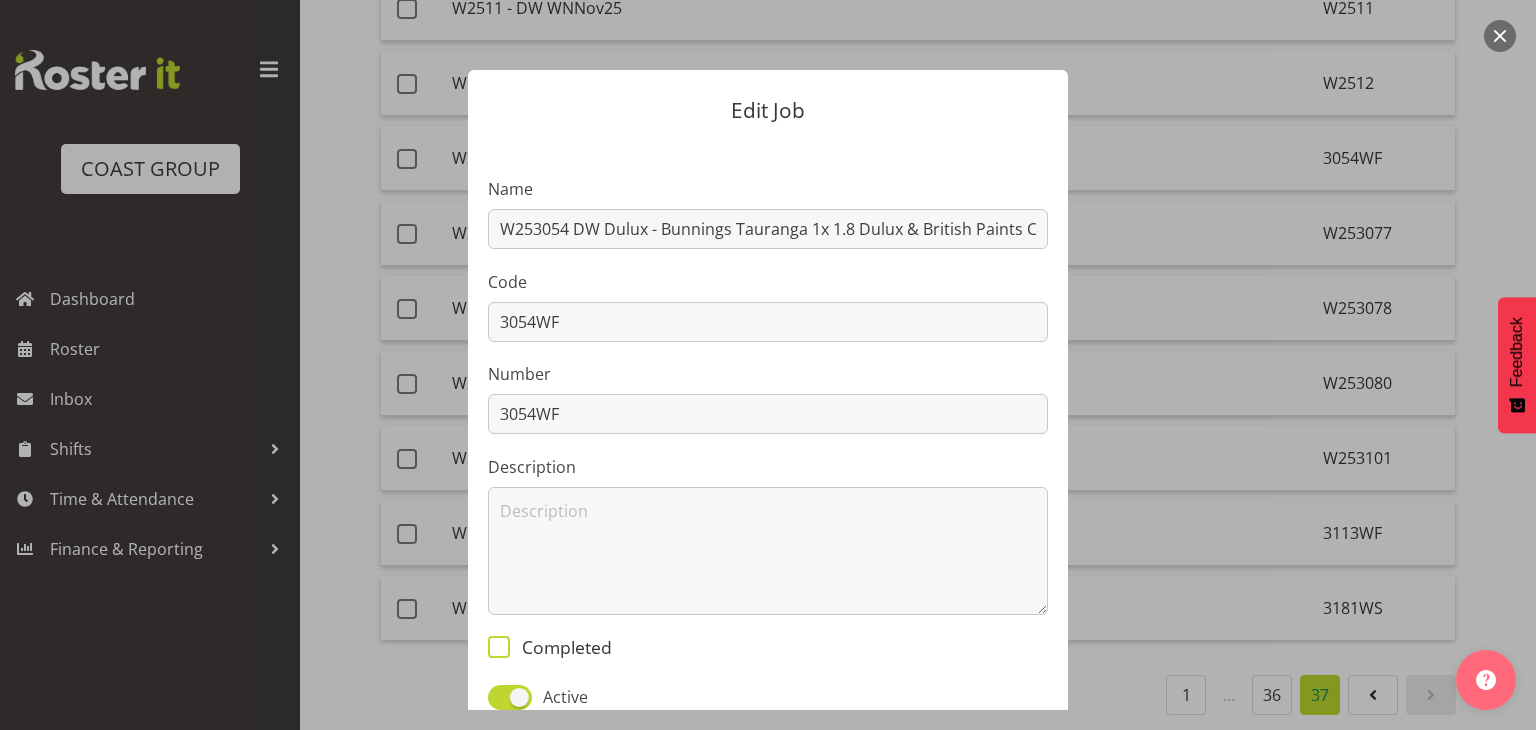 click at bounding box center (499, 647) 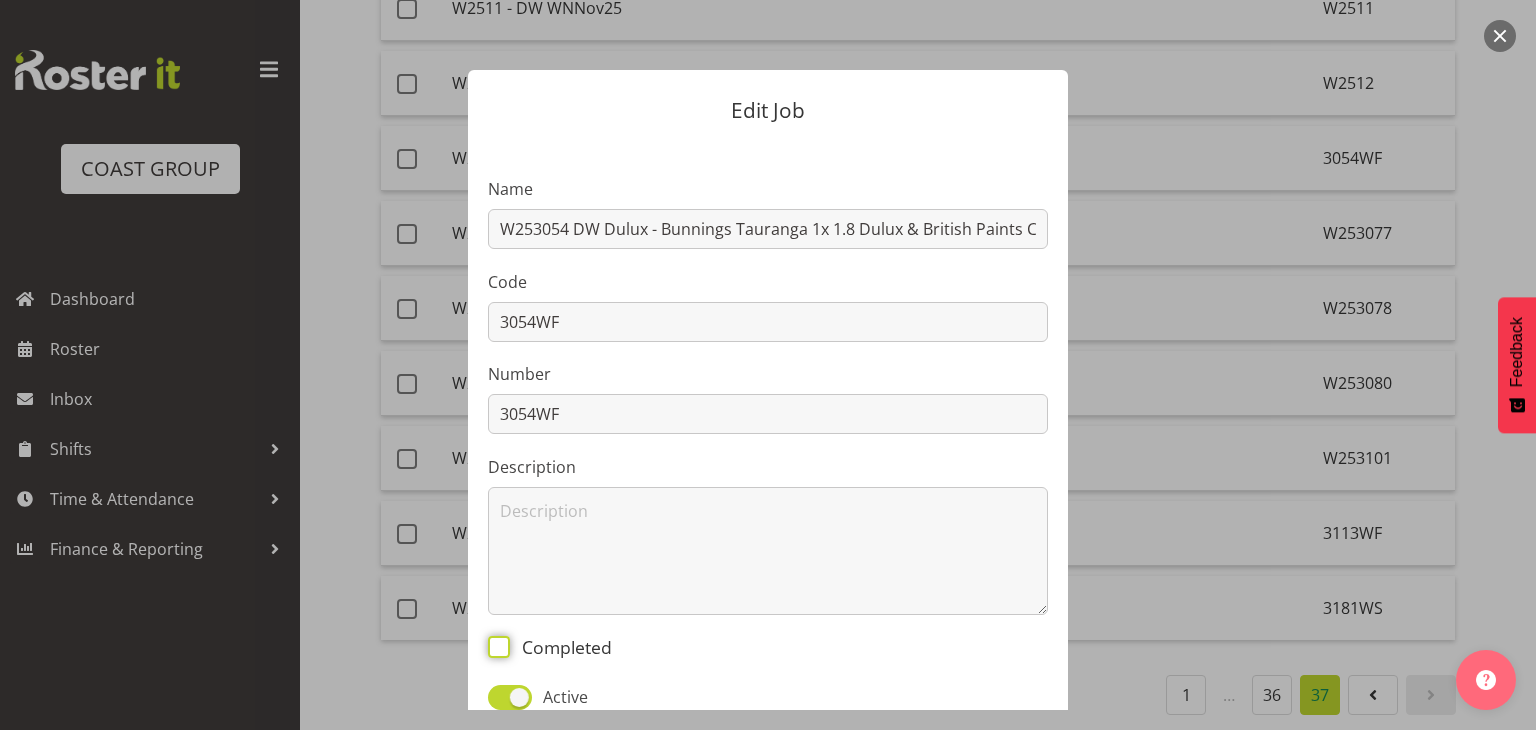 click on "Completed" at bounding box center (494, 646) 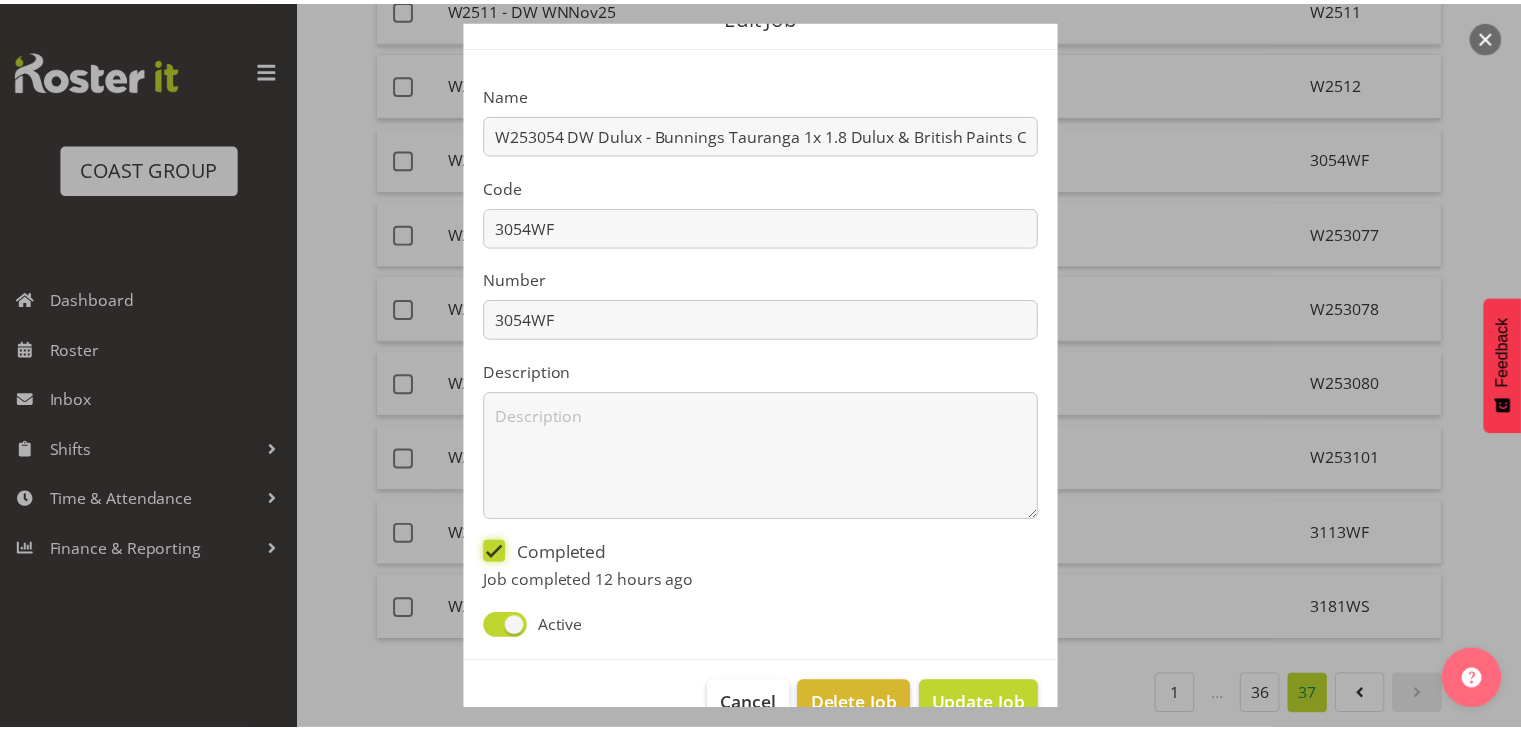 scroll, scrollTop: 142, scrollLeft: 0, axis: vertical 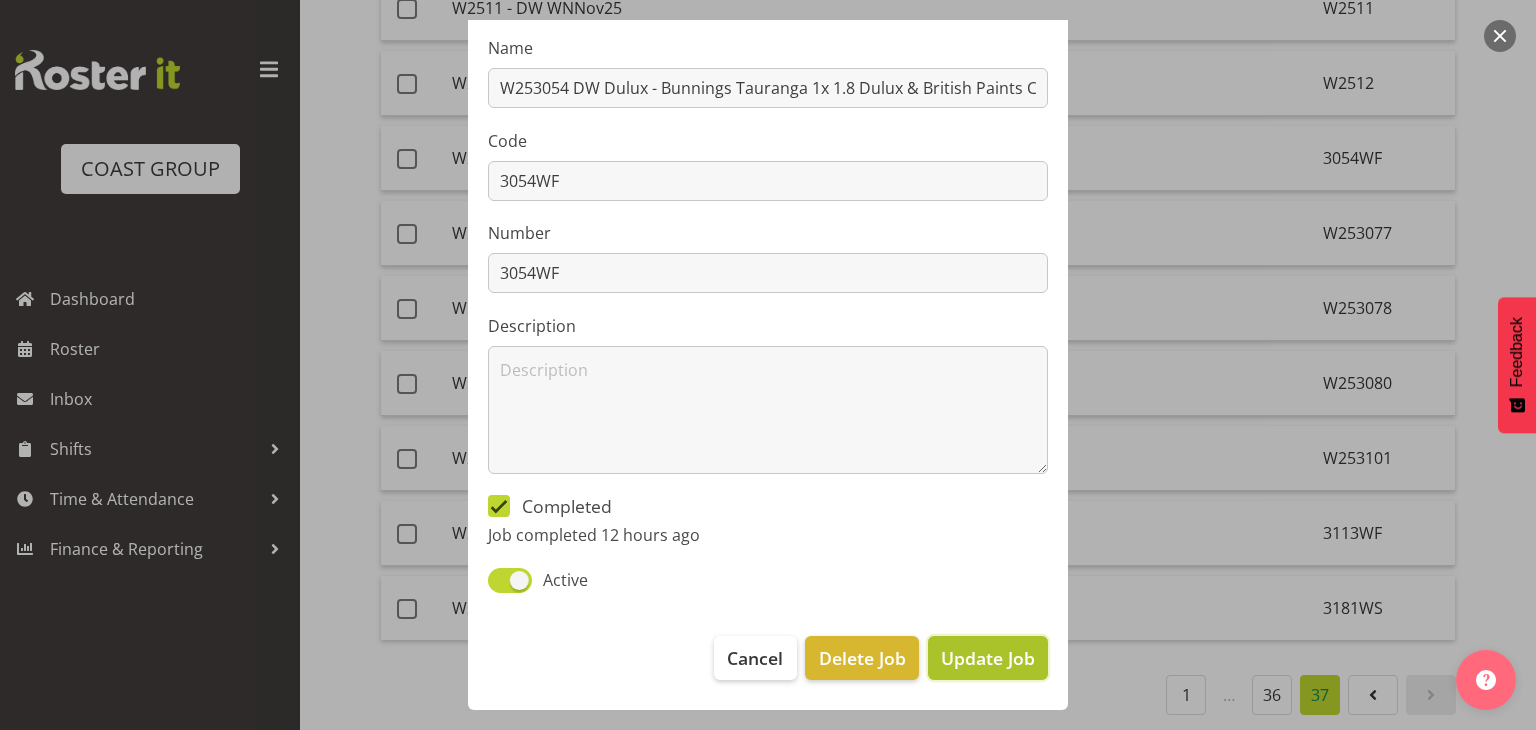 click on "Update Job" at bounding box center [988, 658] 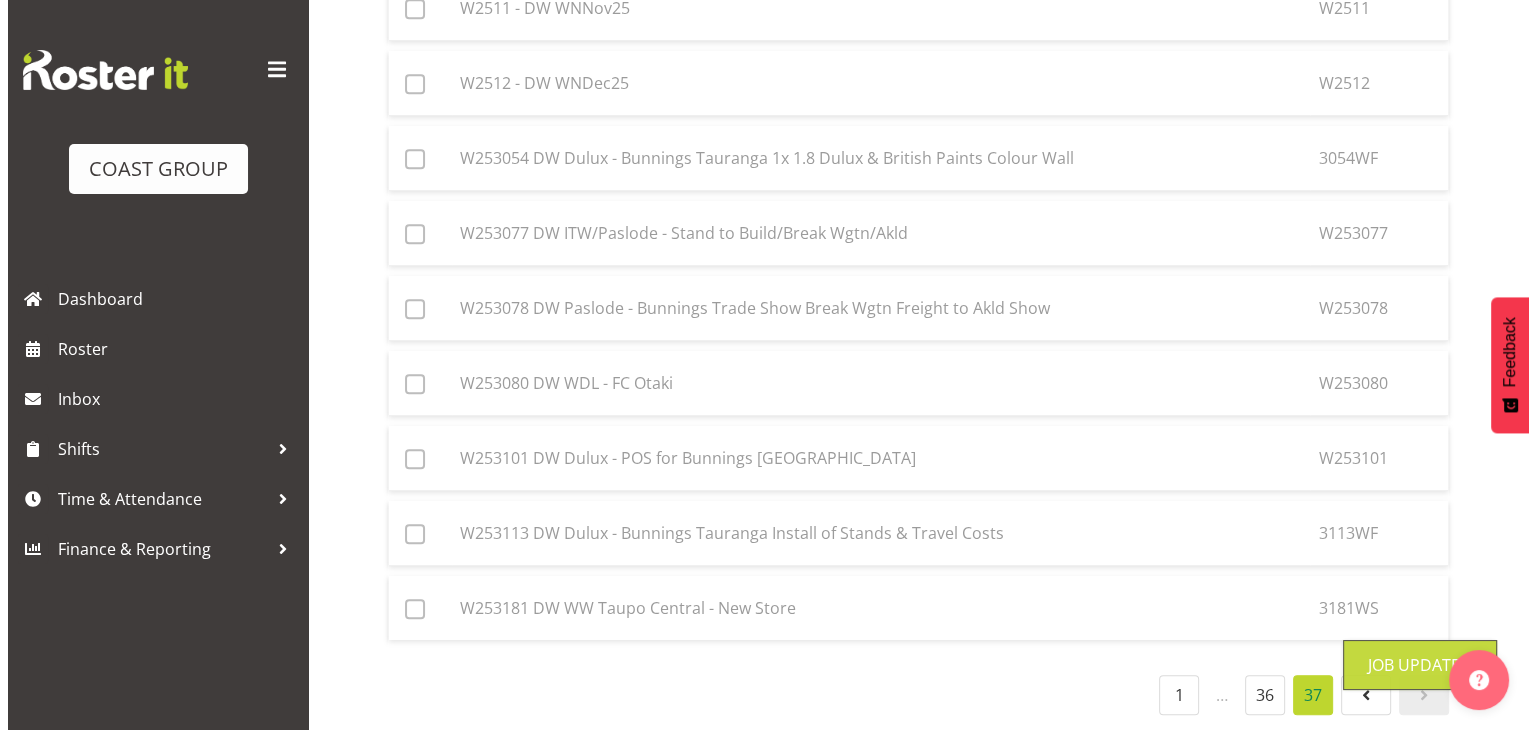 scroll, scrollTop: 1024, scrollLeft: 0, axis: vertical 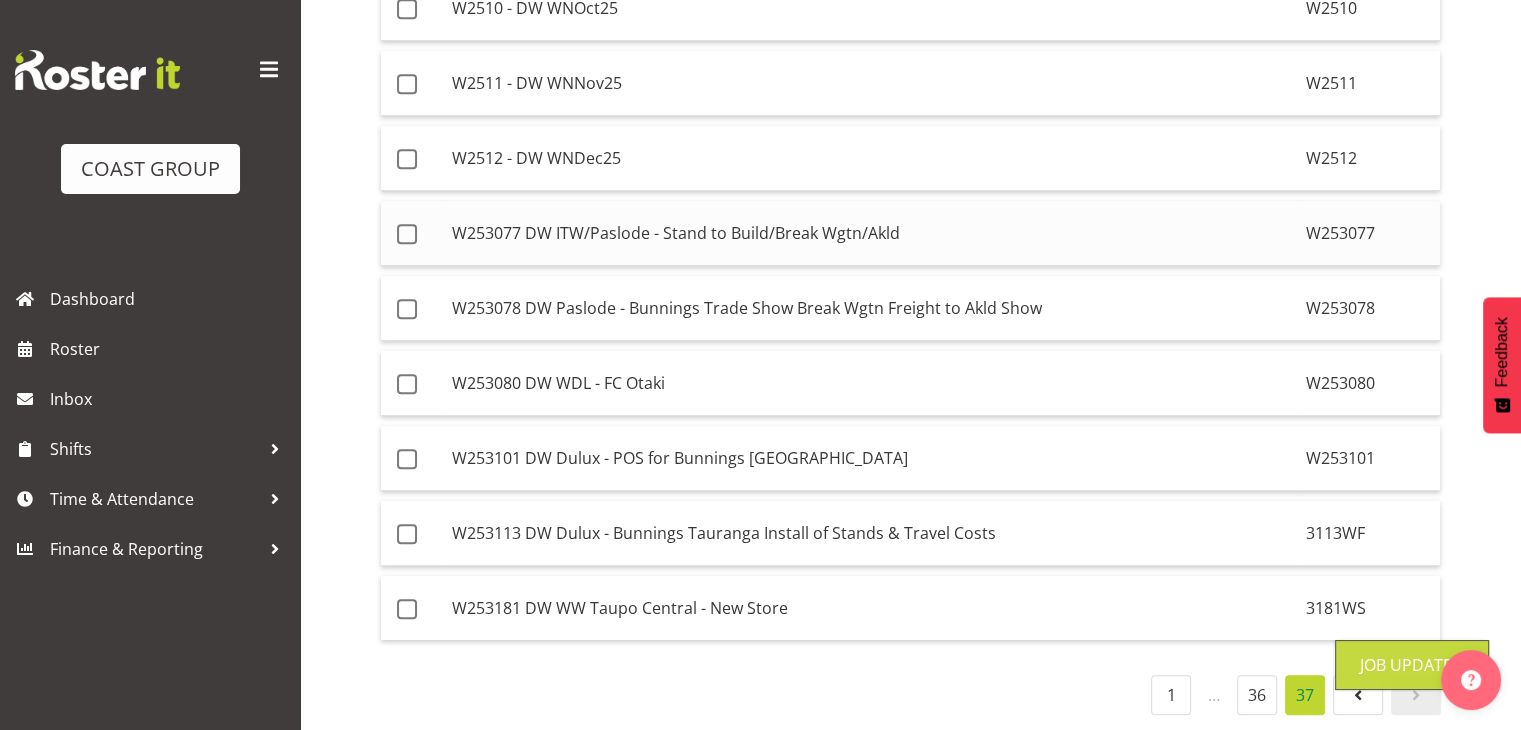 click on "W253077 DW ITW/Paslode - Stand to Build/Break Wgtn/Akld" at bounding box center (871, 233) 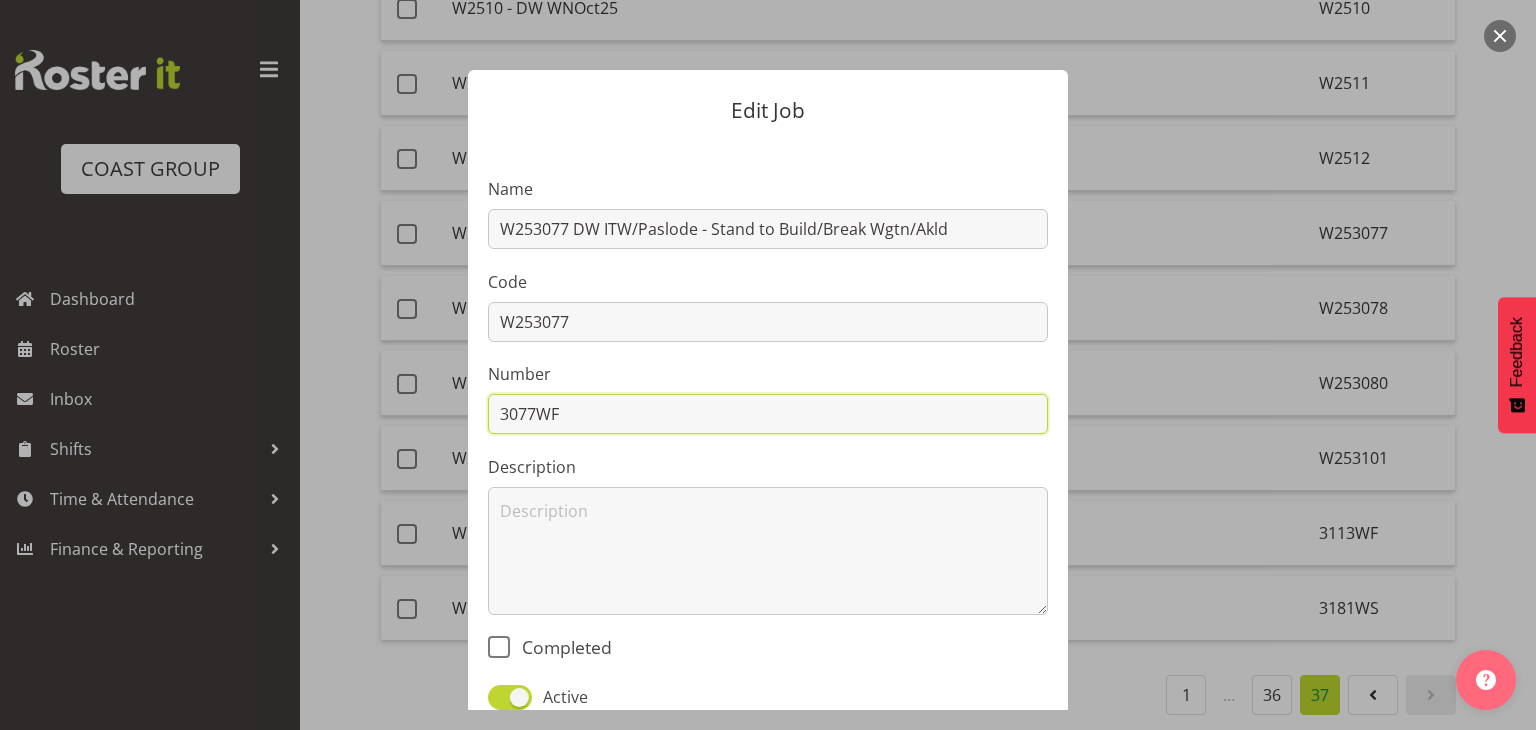drag, startPoint x: 560, startPoint y: 412, endPoint x: 450, endPoint y: 413, distance: 110.00455 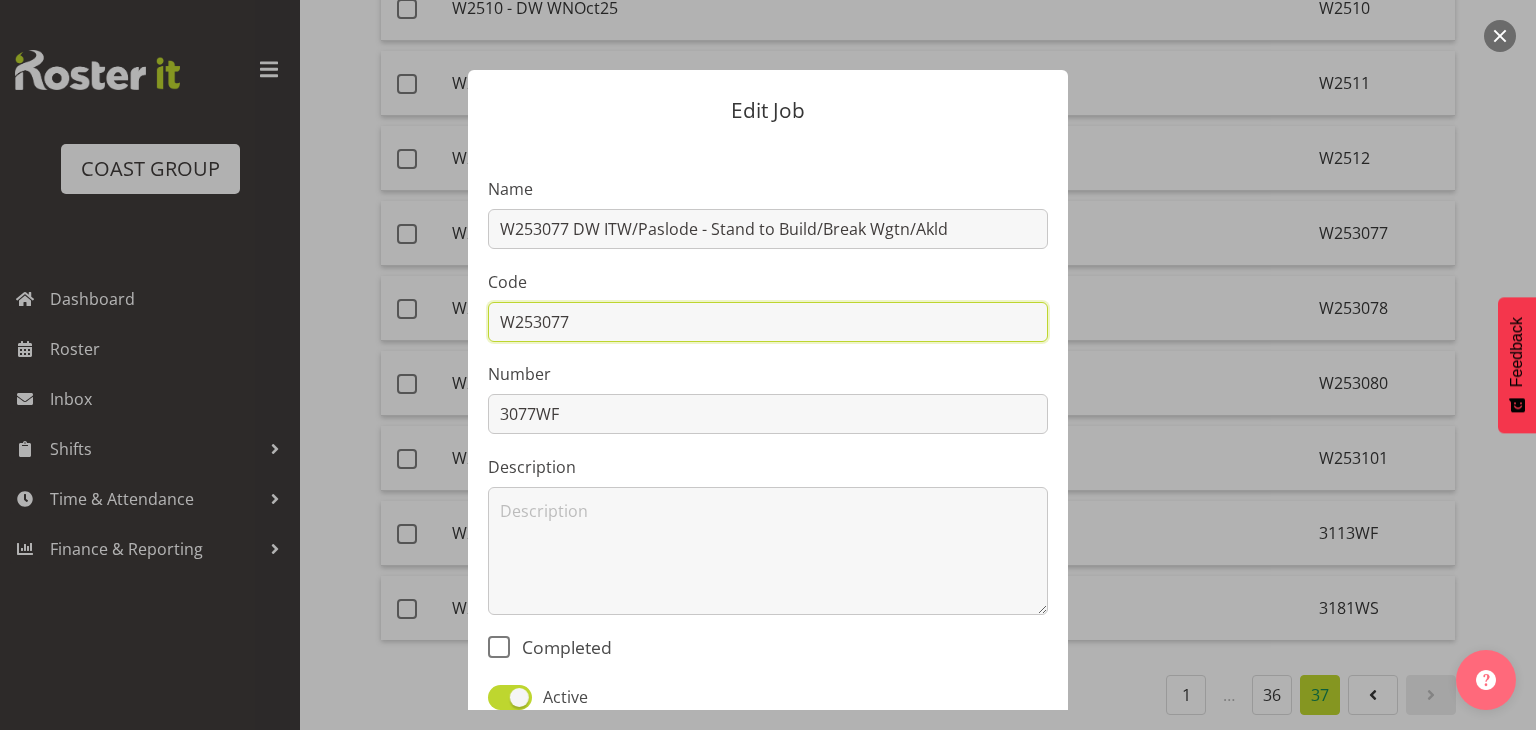 drag, startPoint x: 569, startPoint y: 323, endPoint x: 544, endPoint y: 358, distance: 43.011627 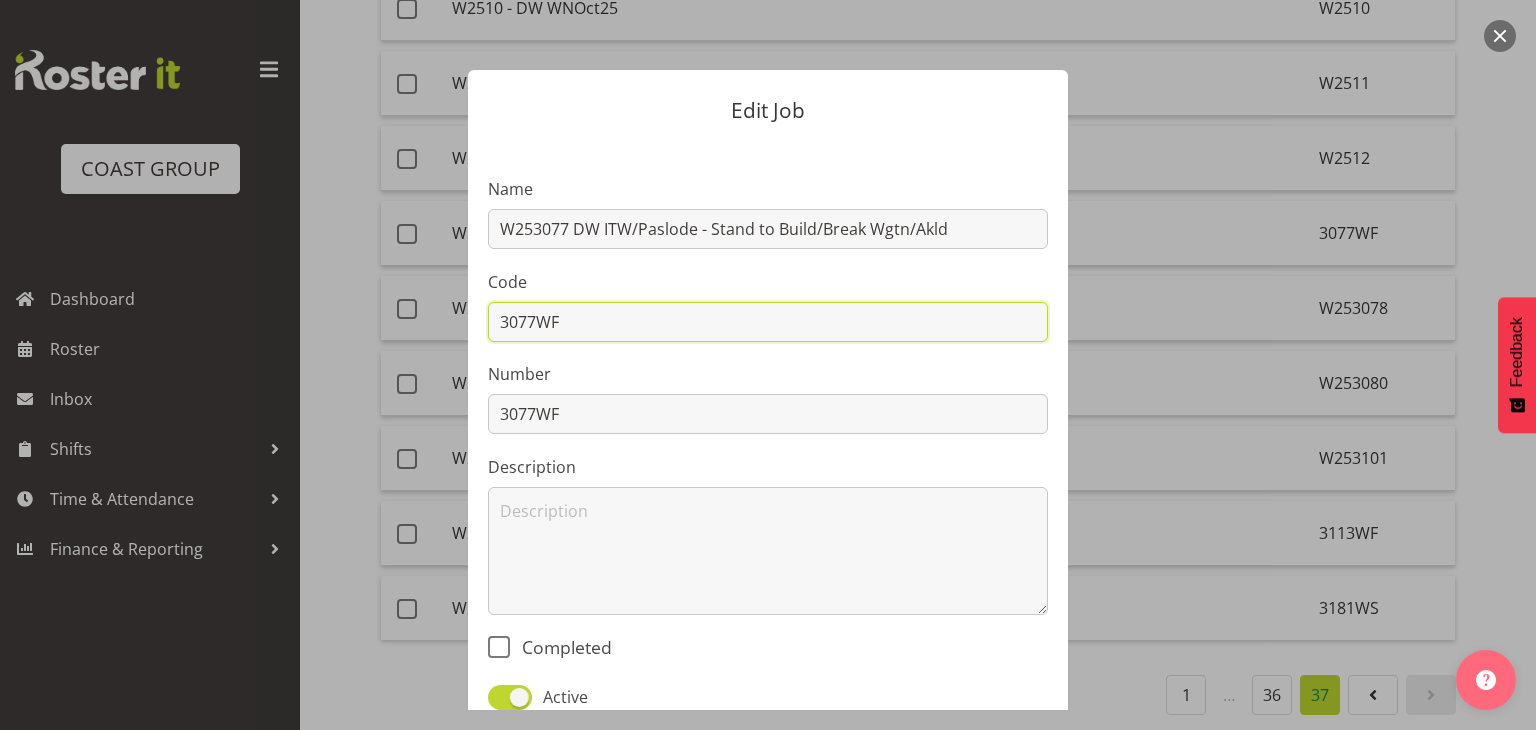 type on "3077WF" 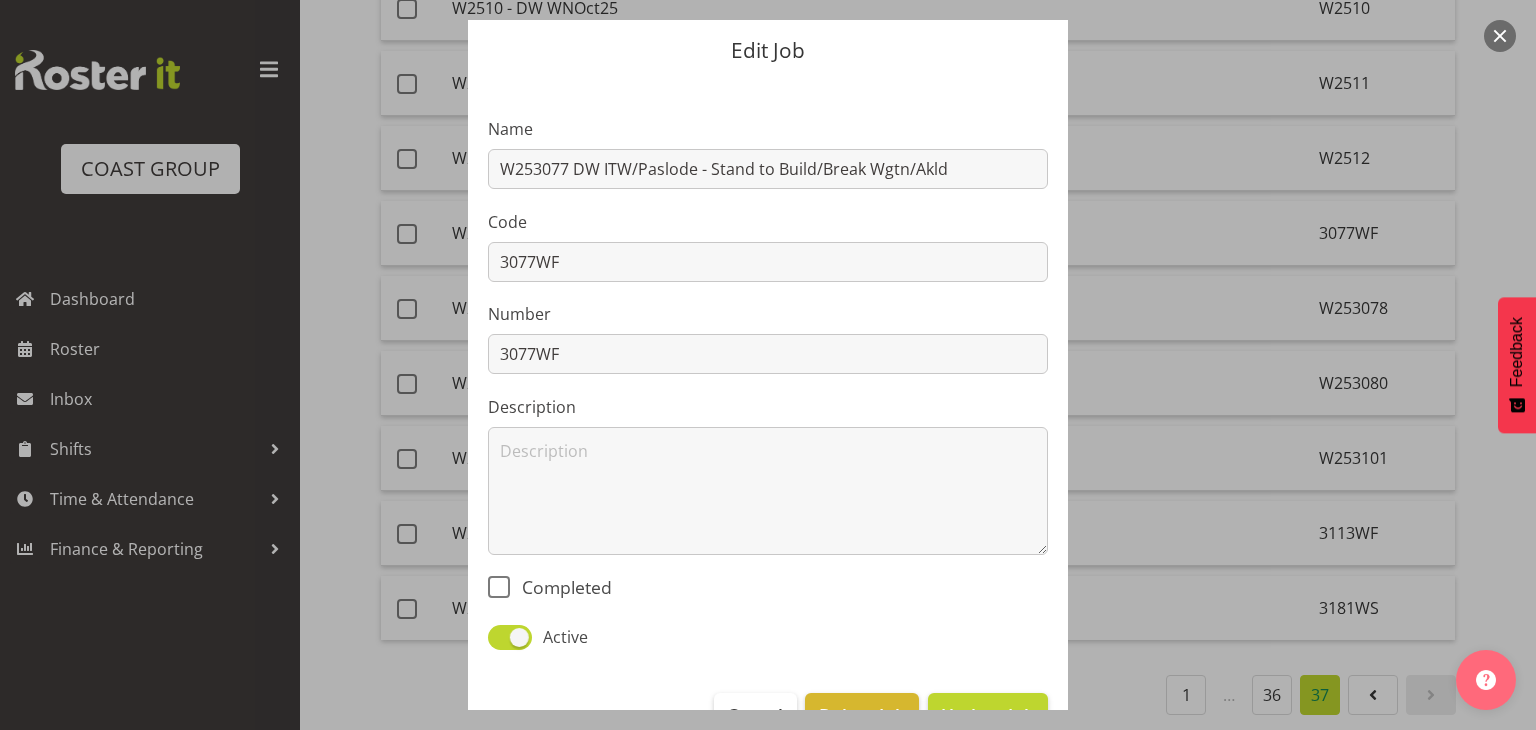 scroll, scrollTop: 118, scrollLeft: 0, axis: vertical 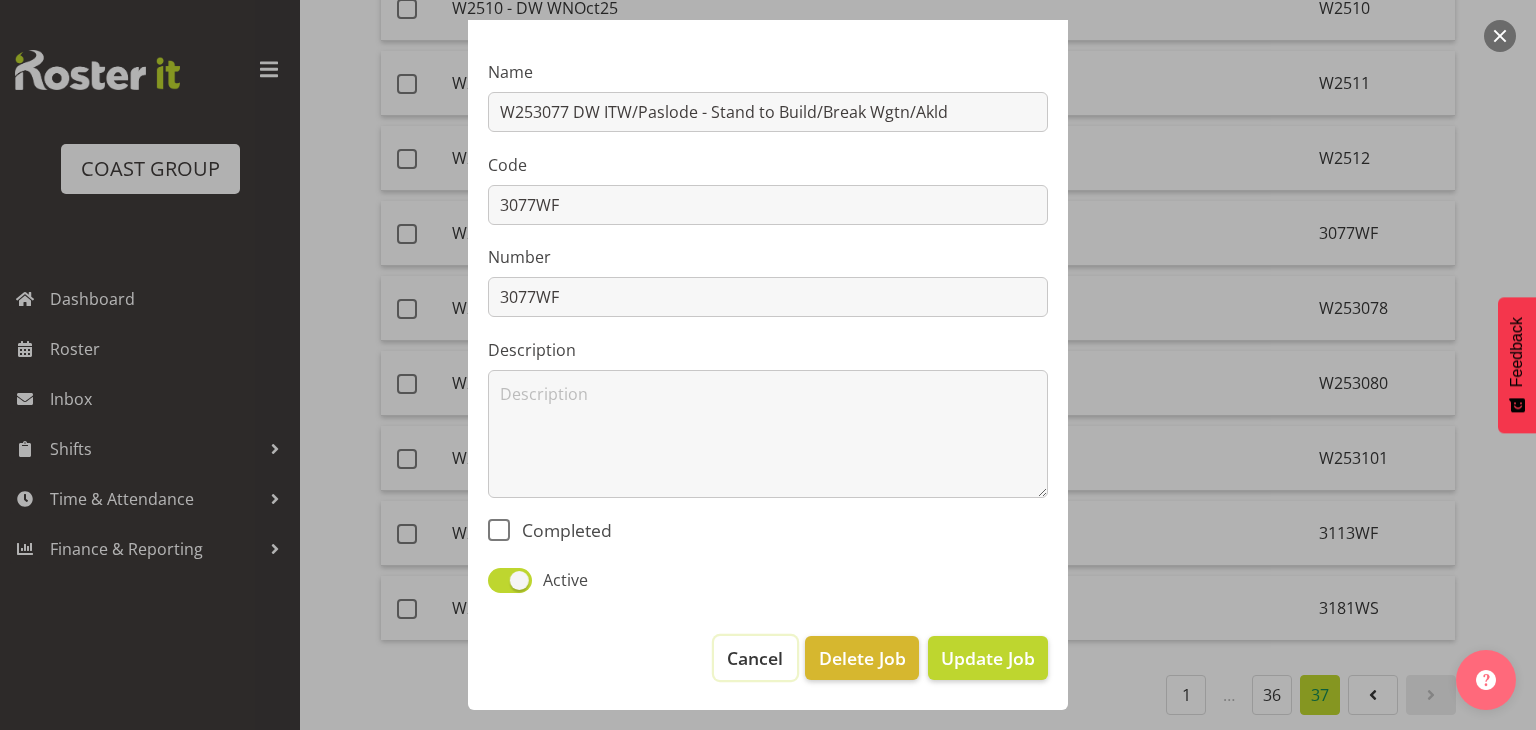 click on "Cancel" at bounding box center [755, 658] 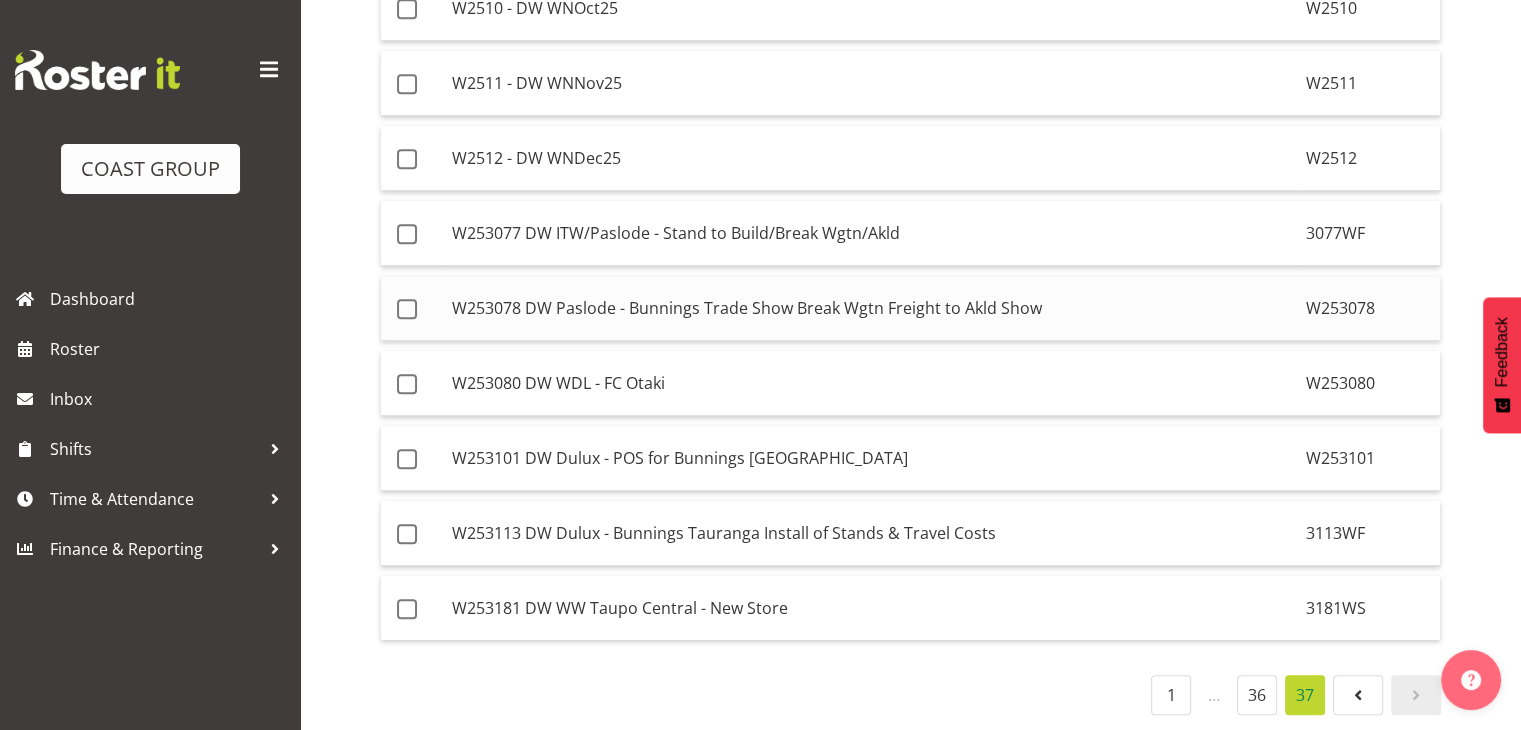 click on "W253078 DW Paslode - Bunnings Trade Show Break Wgtn Freight to Akld Show" at bounding box center [871, 308] 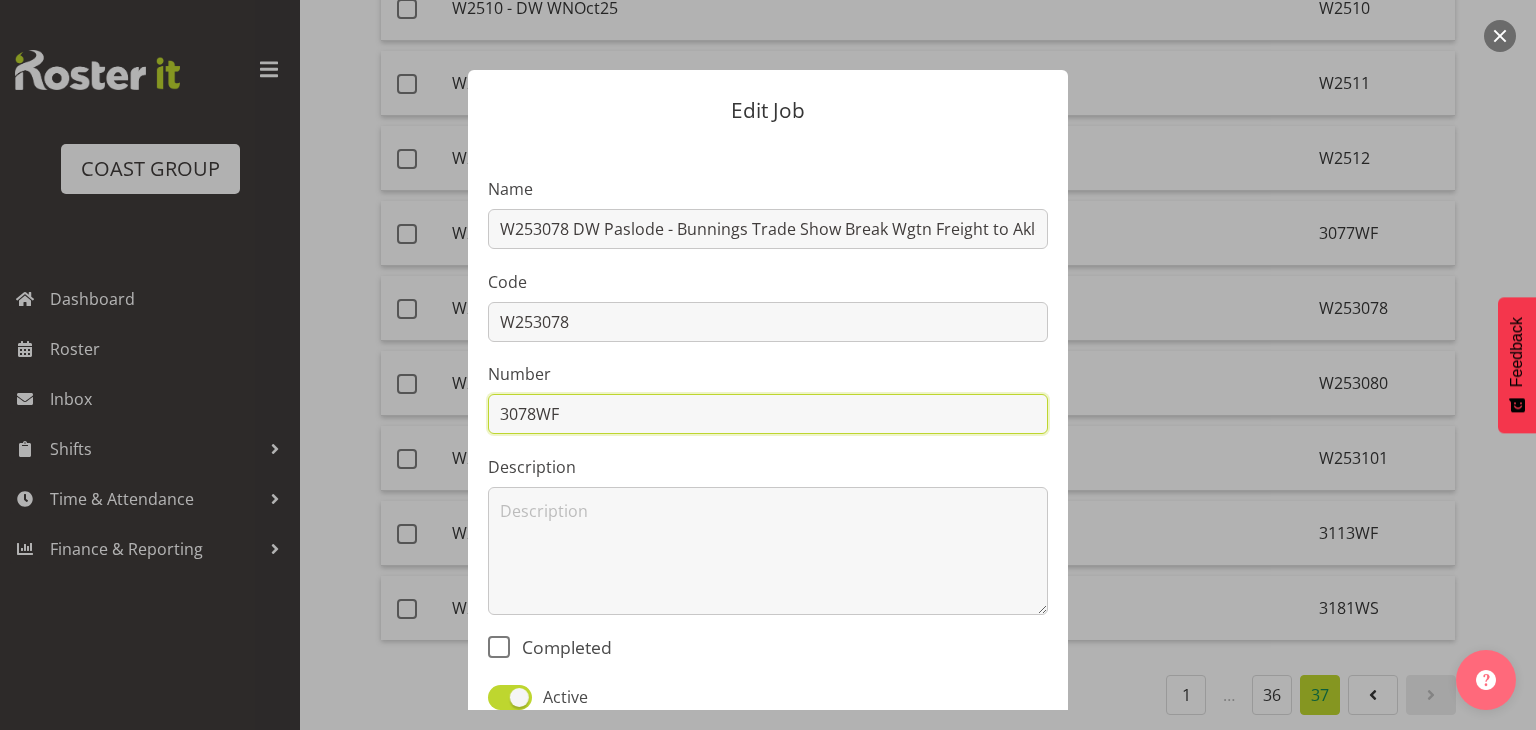 drag, startPoint x: 535, startPoint y: 412, endPoint x: 417, endPoint y: 402, distance: 118.42297 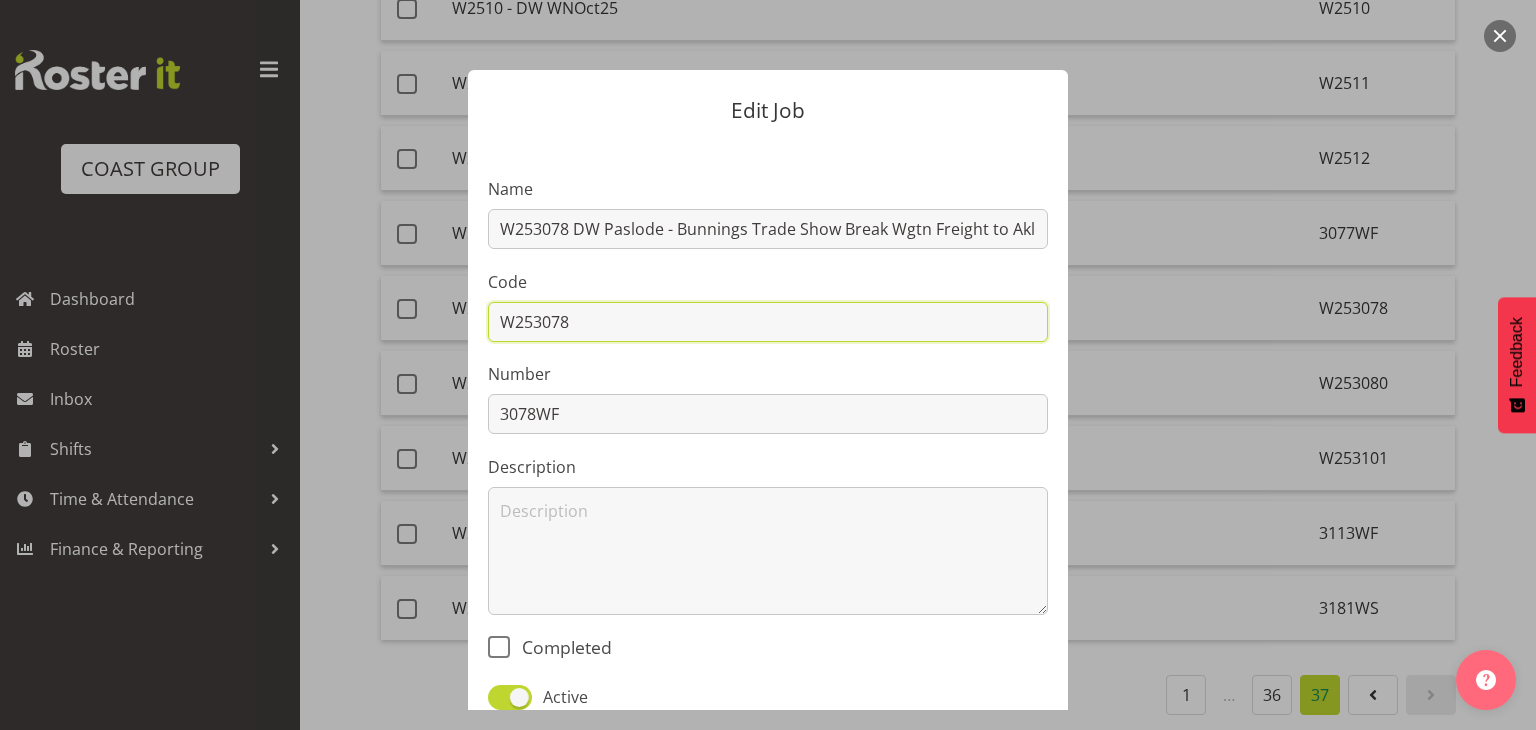 drag, startPoint x: 582, startPoint y: 321, endPoint x: 467, endPoint y: 417, distance: 149.8032 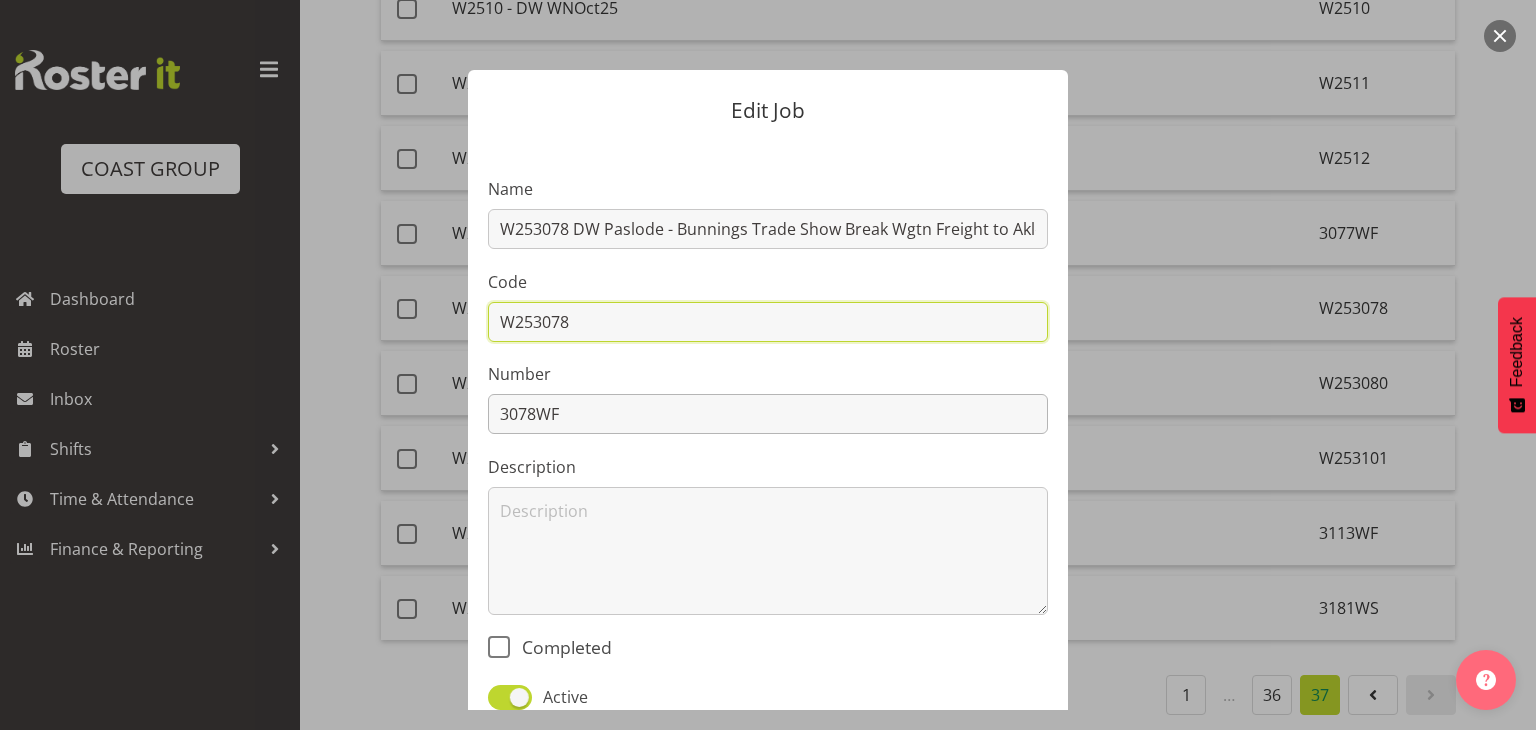 paste on "3078WF" 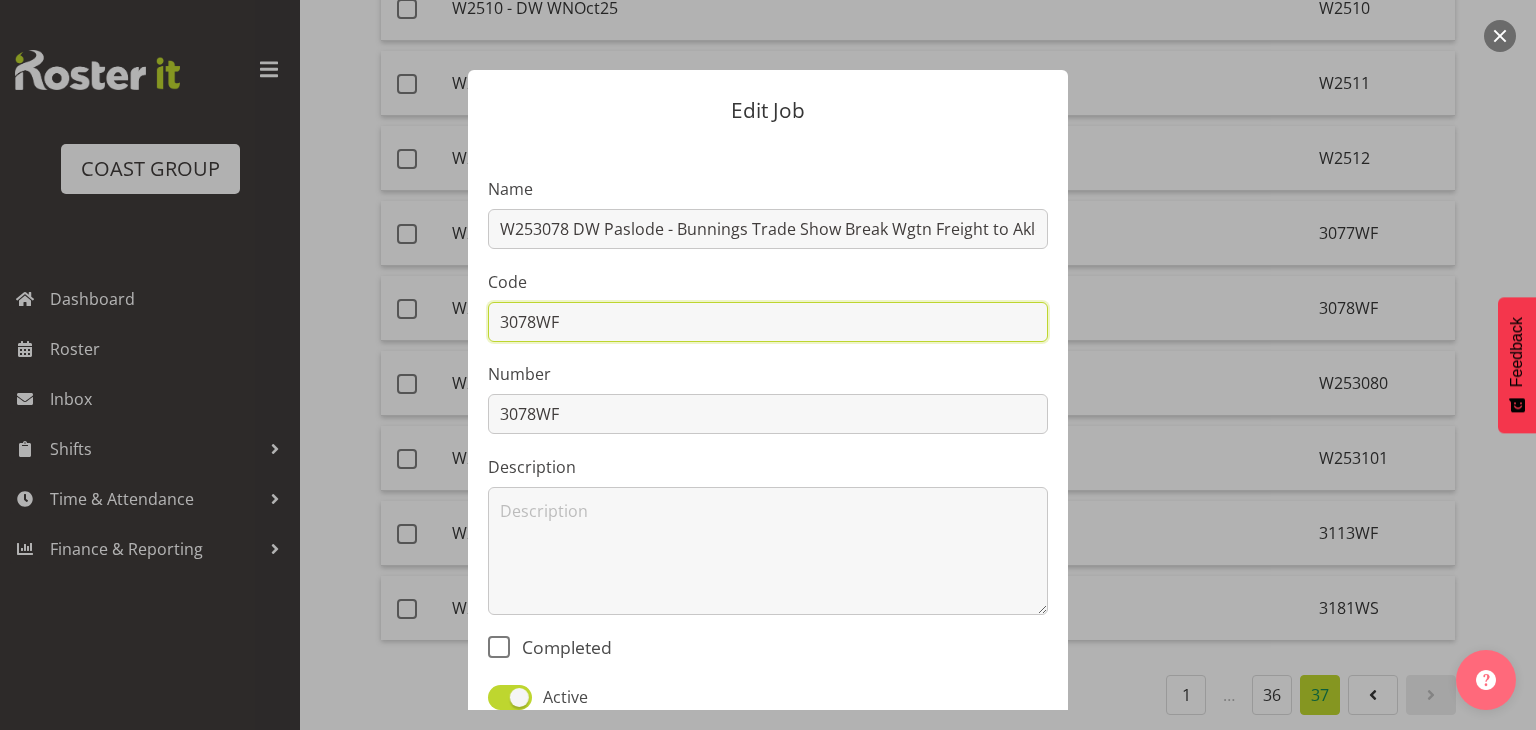 type on "3078WF" 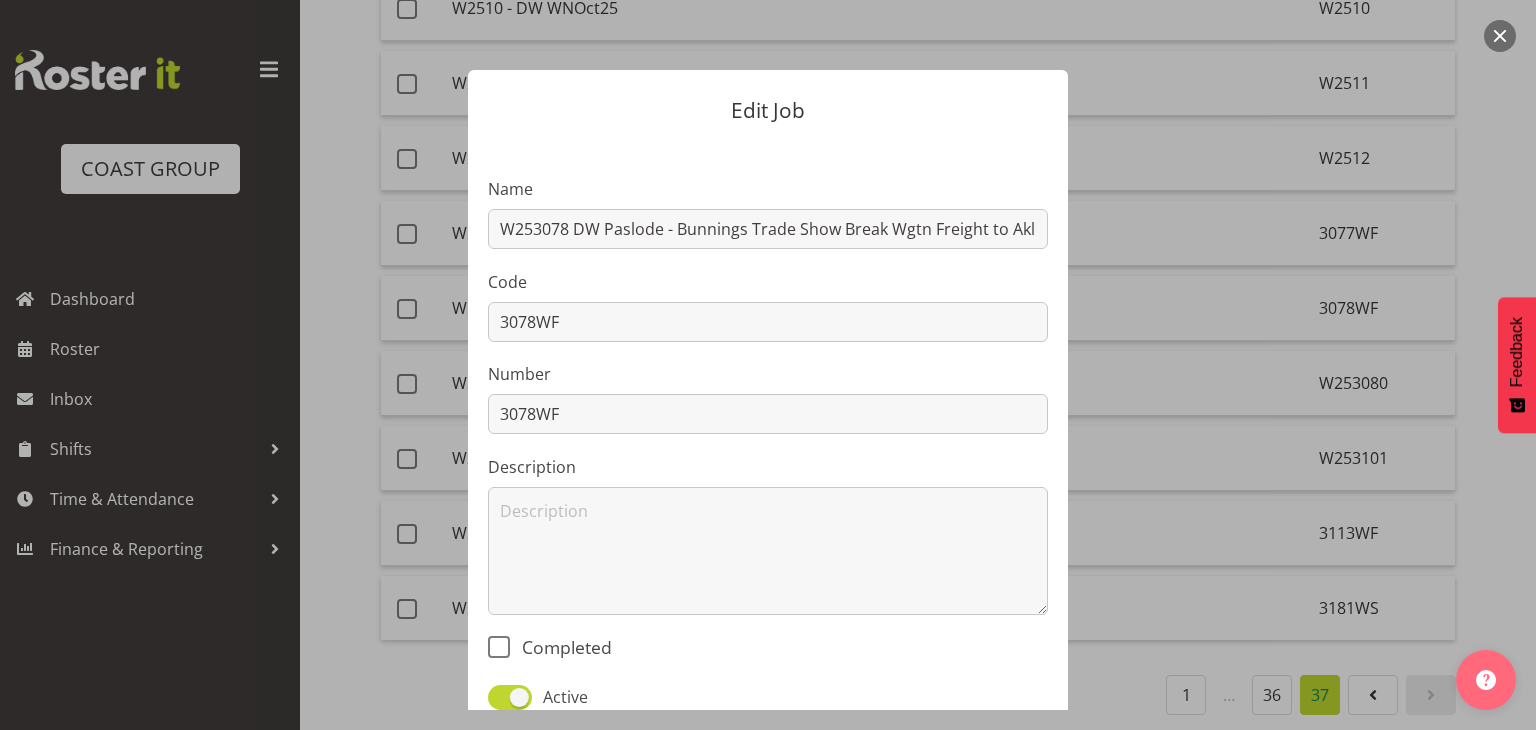 drag, startPoint x: 495, startPoint y: 645, endPoint x: 661, endPoint y: 641, distance: 166.04819 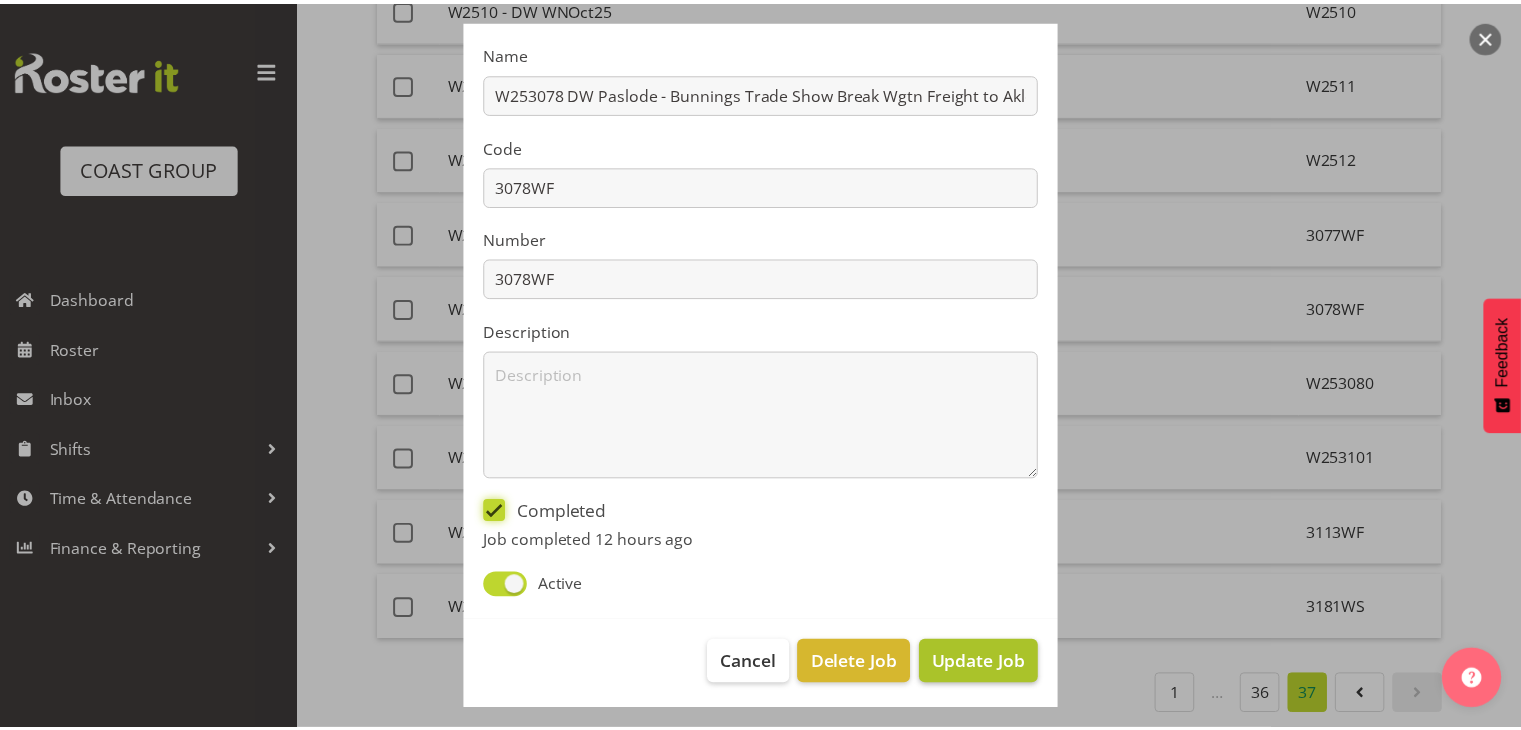scroll, scrollTop: 142, scrollLeft: 0, axis: vertical 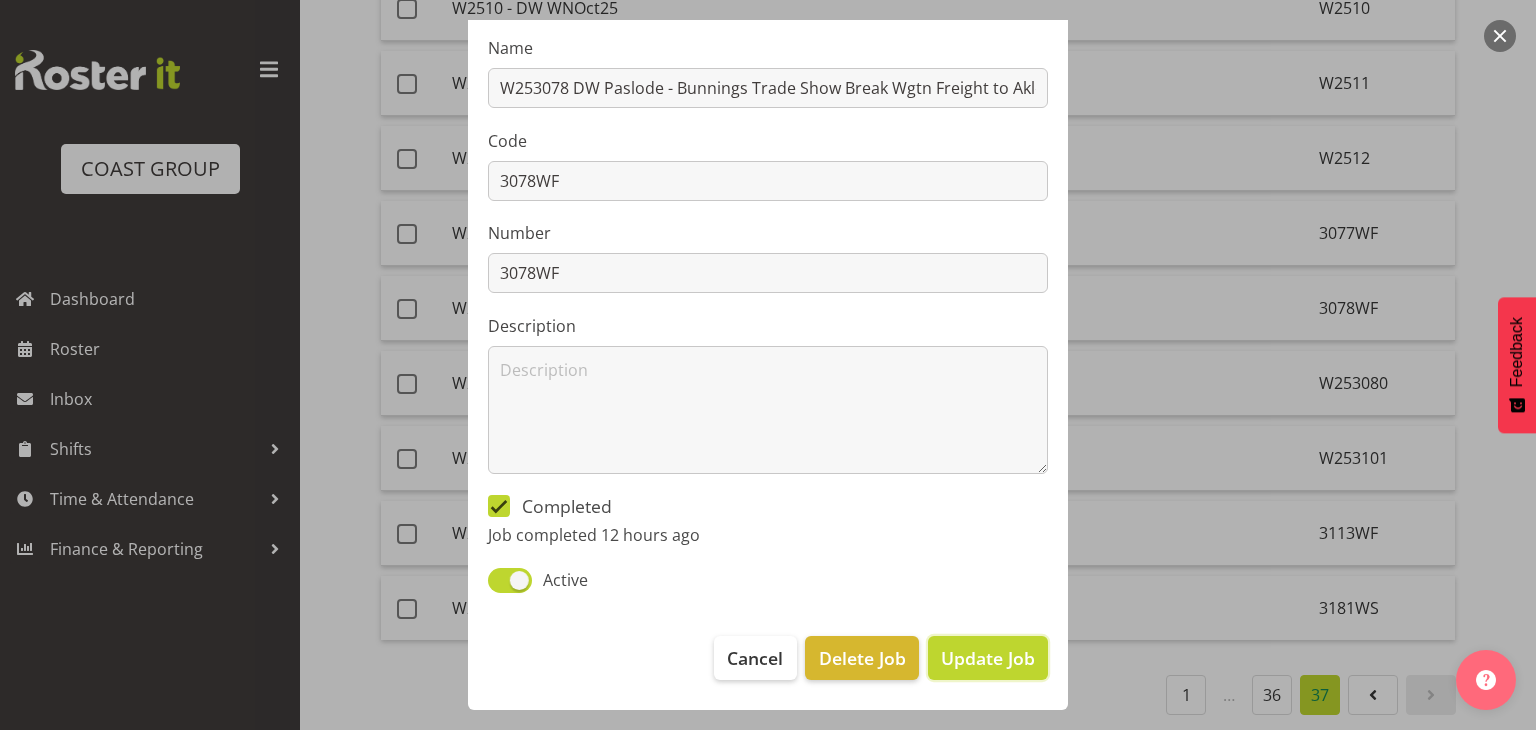 click on "Update Job" at bounding box center [988, 658] 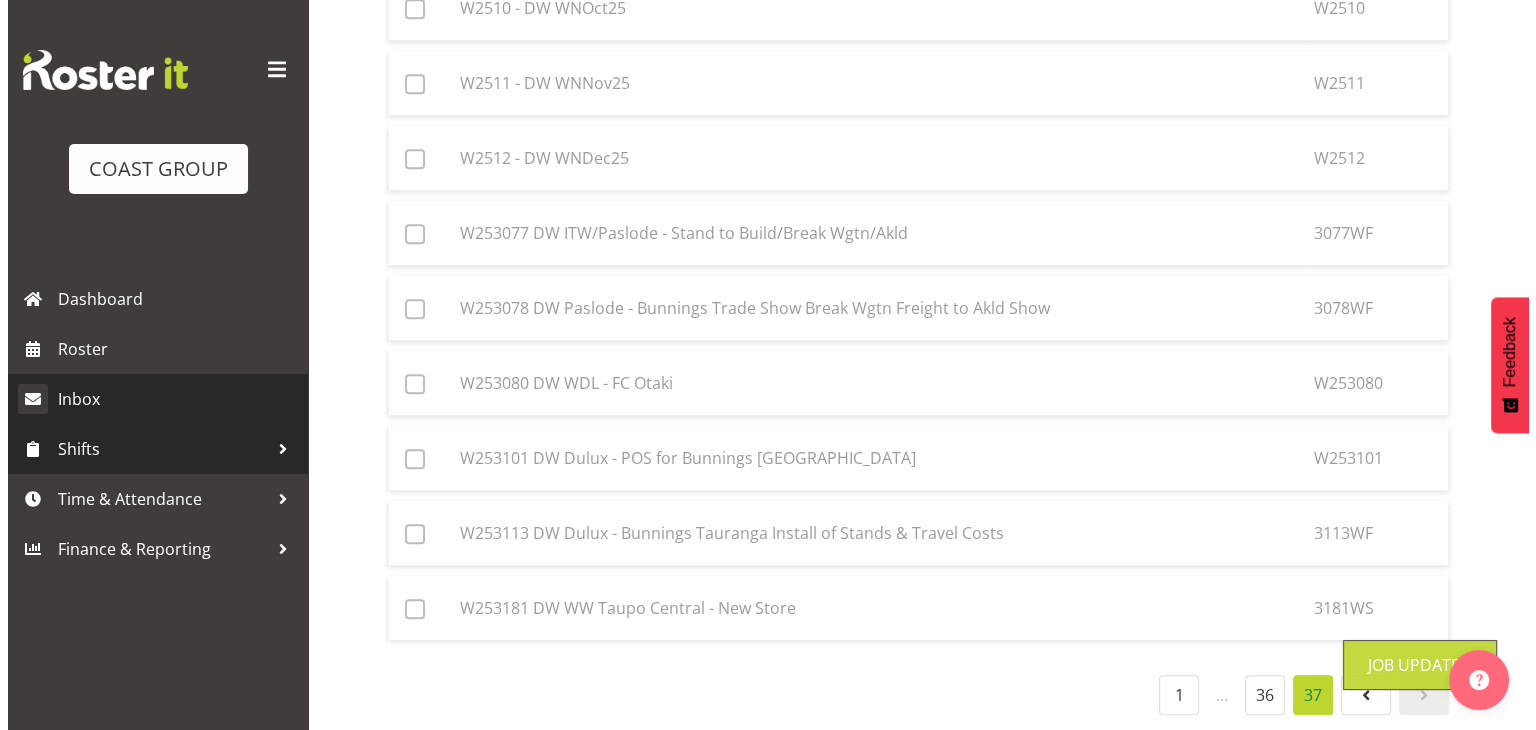 scroll, scrollTop: 950, scrollLeft: 0, axis: vertical 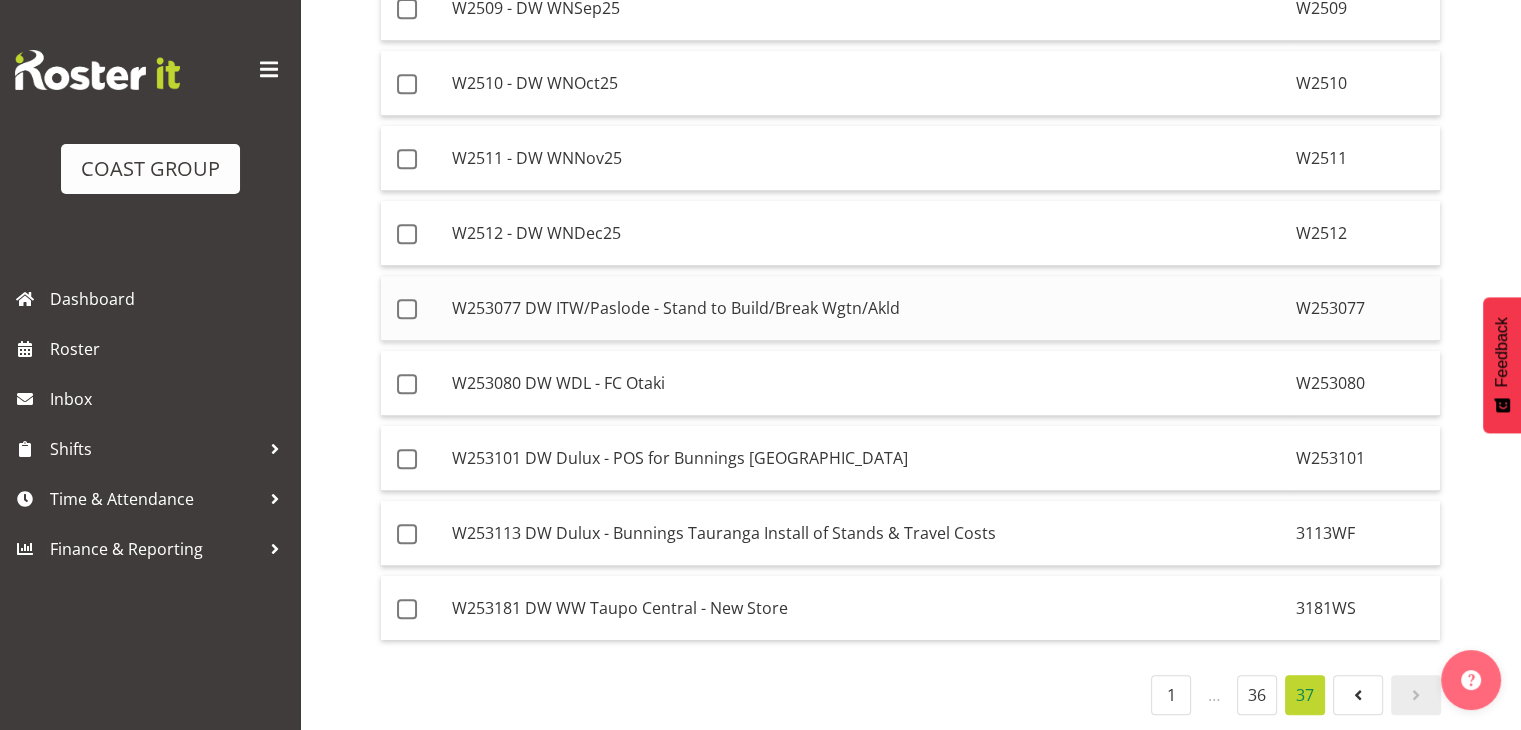 click on "W253077 DW ITW/Paslode - Stand to Build/Break Wgtn/Akld" at bounding box center (866, 308) 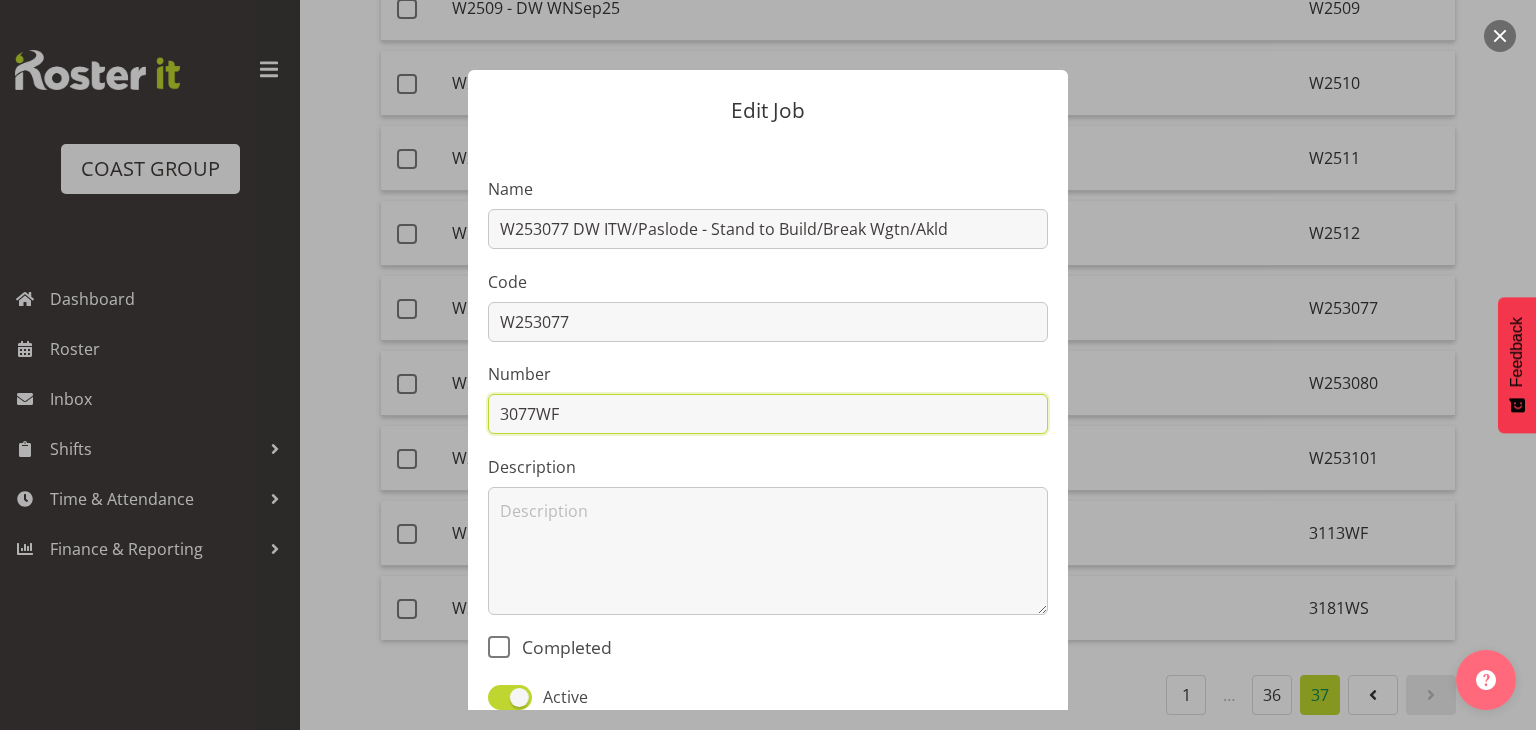 drag, startPoint x: 560, startPoint y: 423, endPoint x: 489, endPoint y: 422, distance: 71.00704 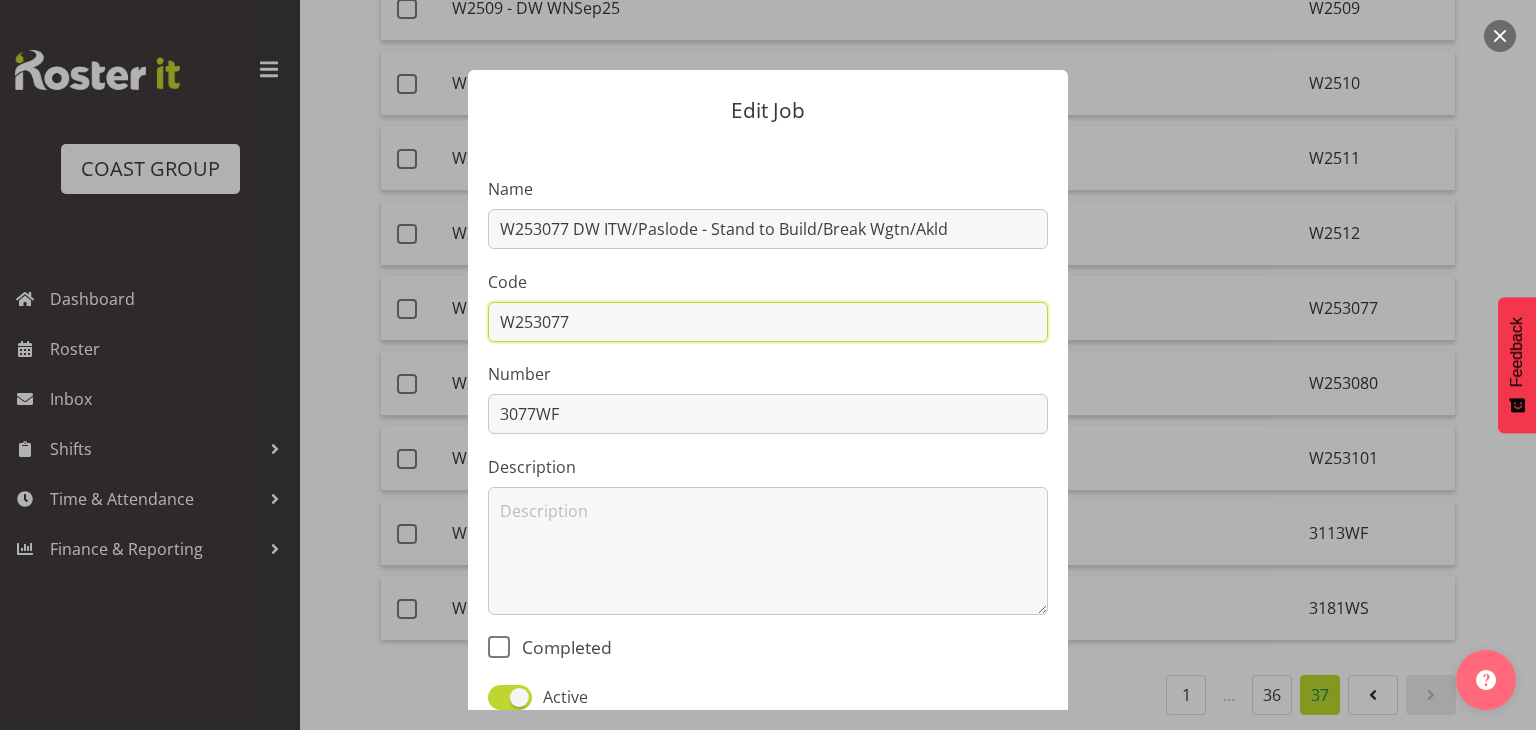 drag, startPoint x: 556, startPoint y: 324, endPoint x: 300, endPoint y: 307, distance: 256.56384 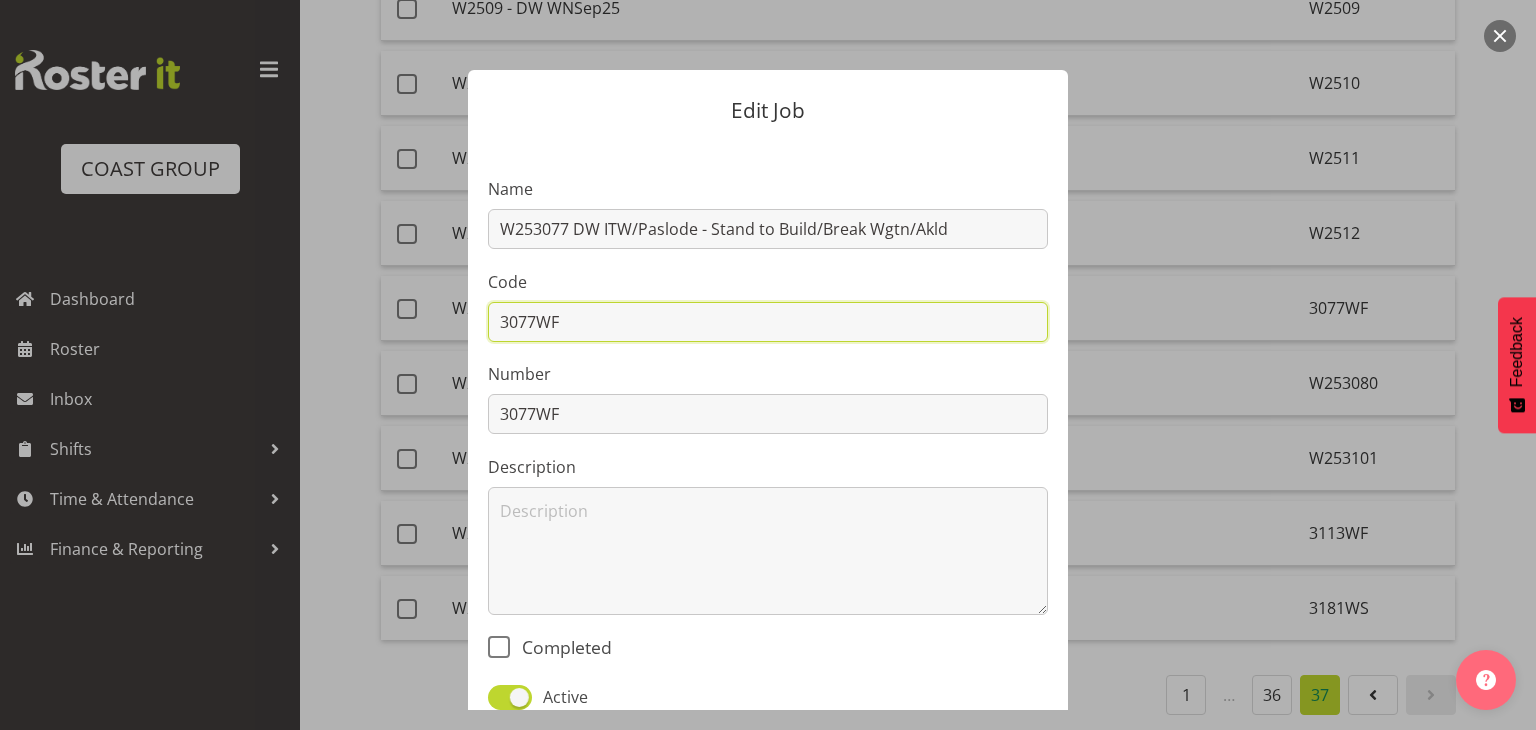 type on "3077WF" 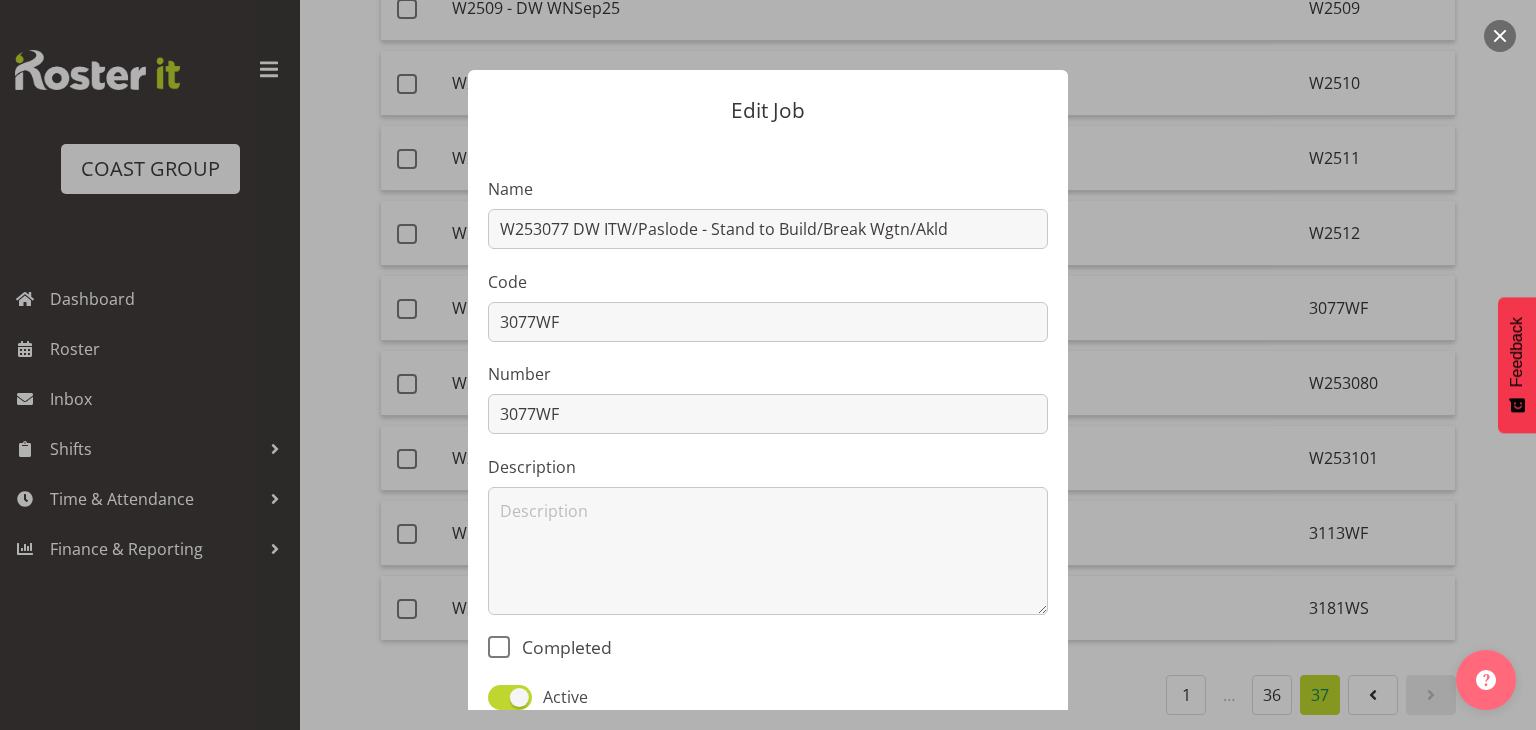 drag, startPoint x: 365, startPoint y: 657, endPoint x: 503, endPoint y: 676, distance: 139.30183 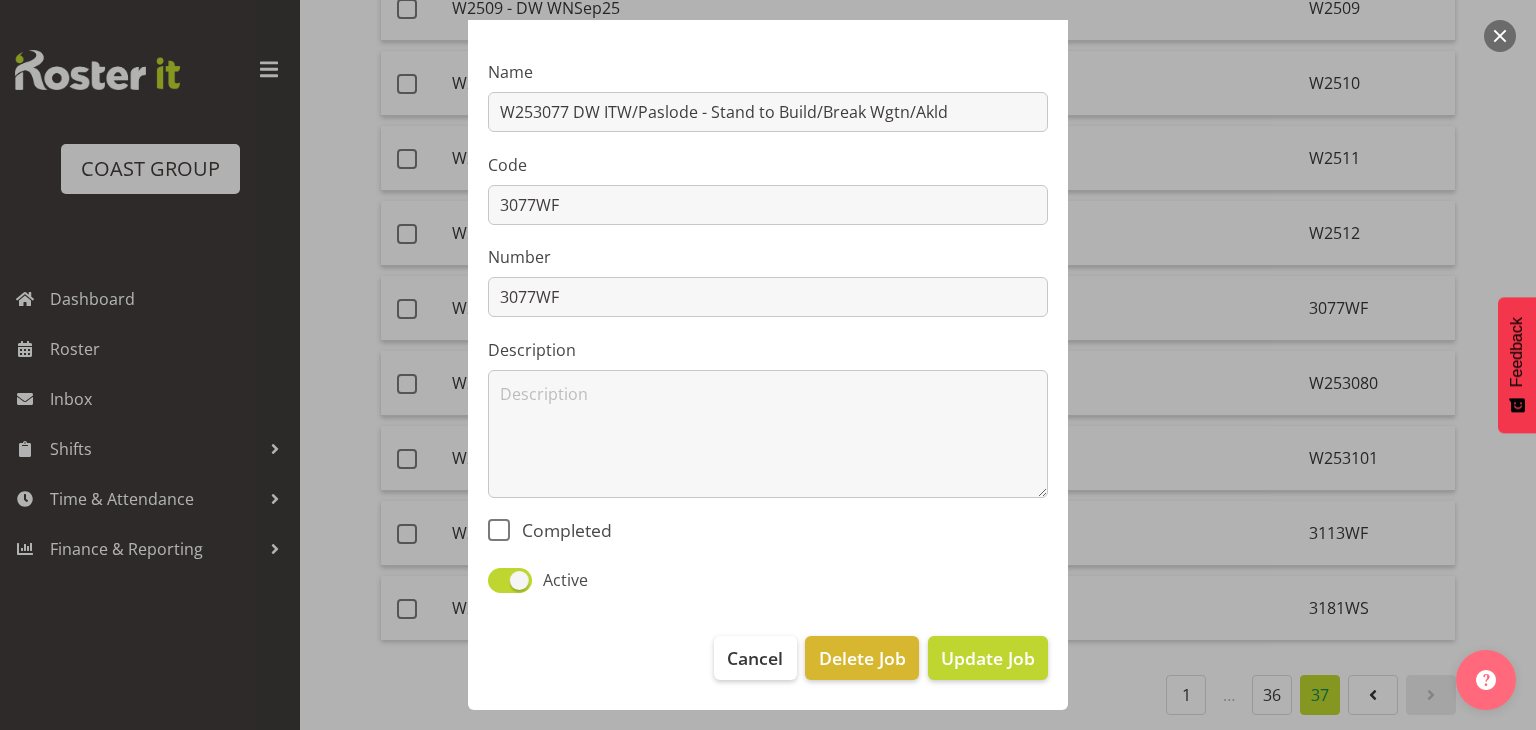 scroll, scrollTop: 118, scrollLeft: 0, axis: vertical 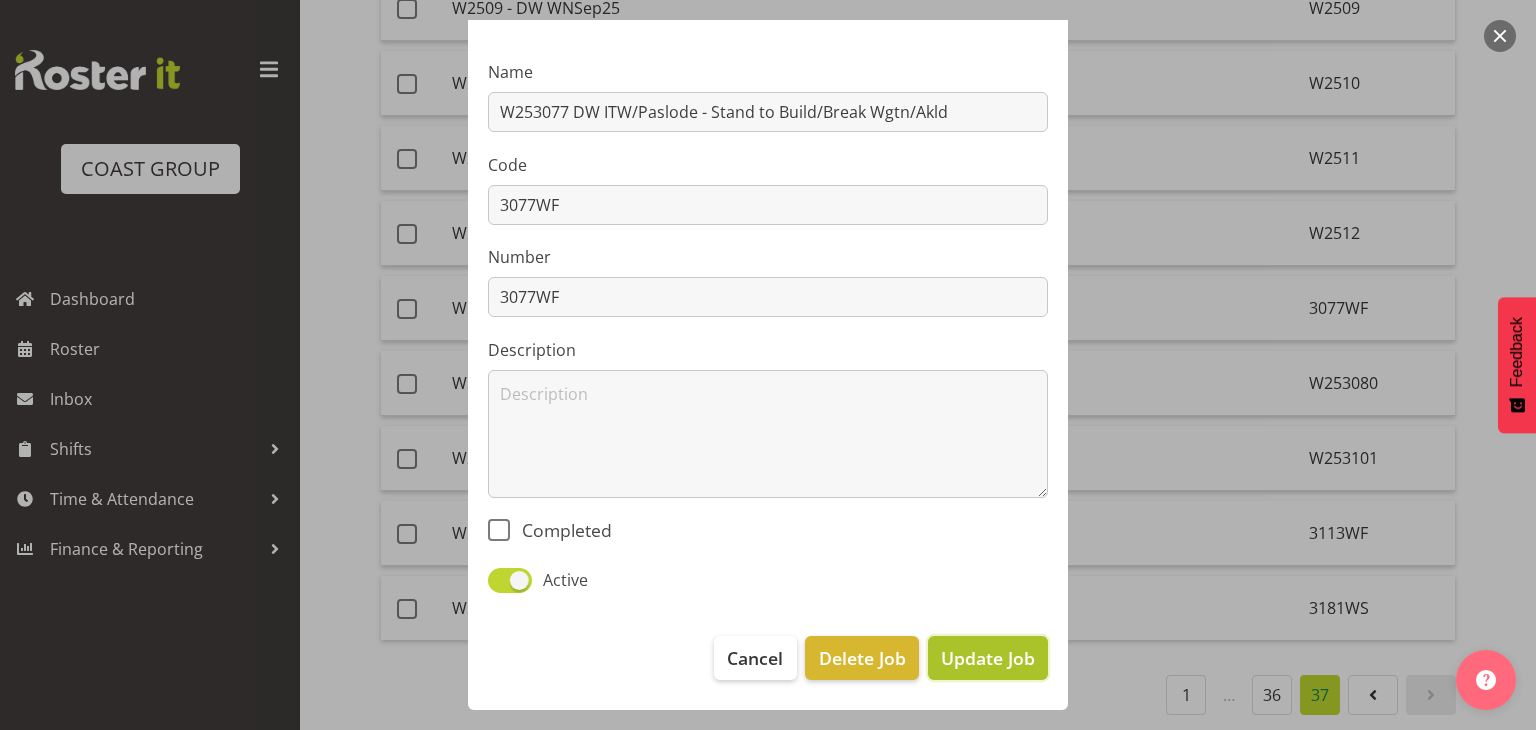 click on "Update Job" at bounding box center (988, 658) 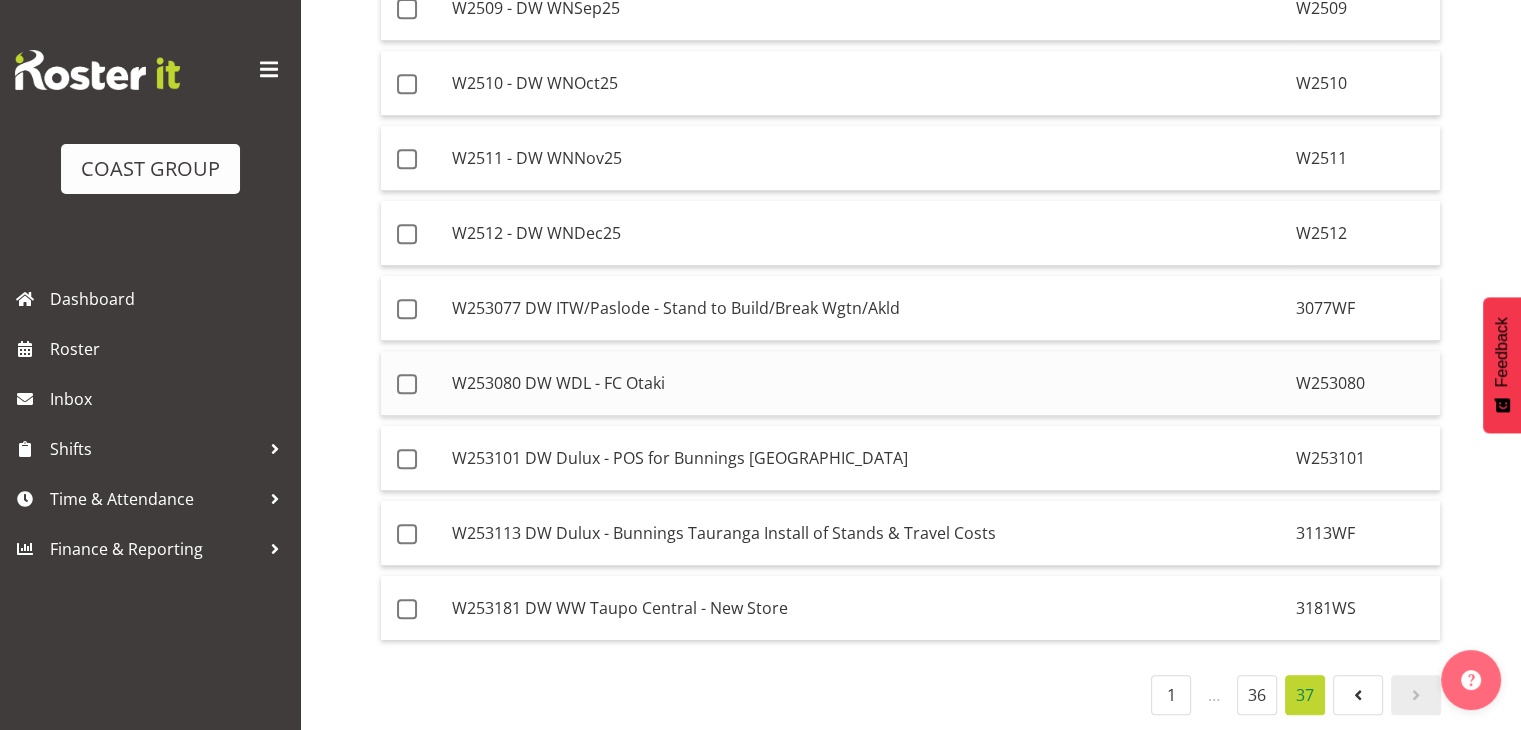 click on "W253080 DW WDL - FC Otaki" at bounding box center [866, 383] 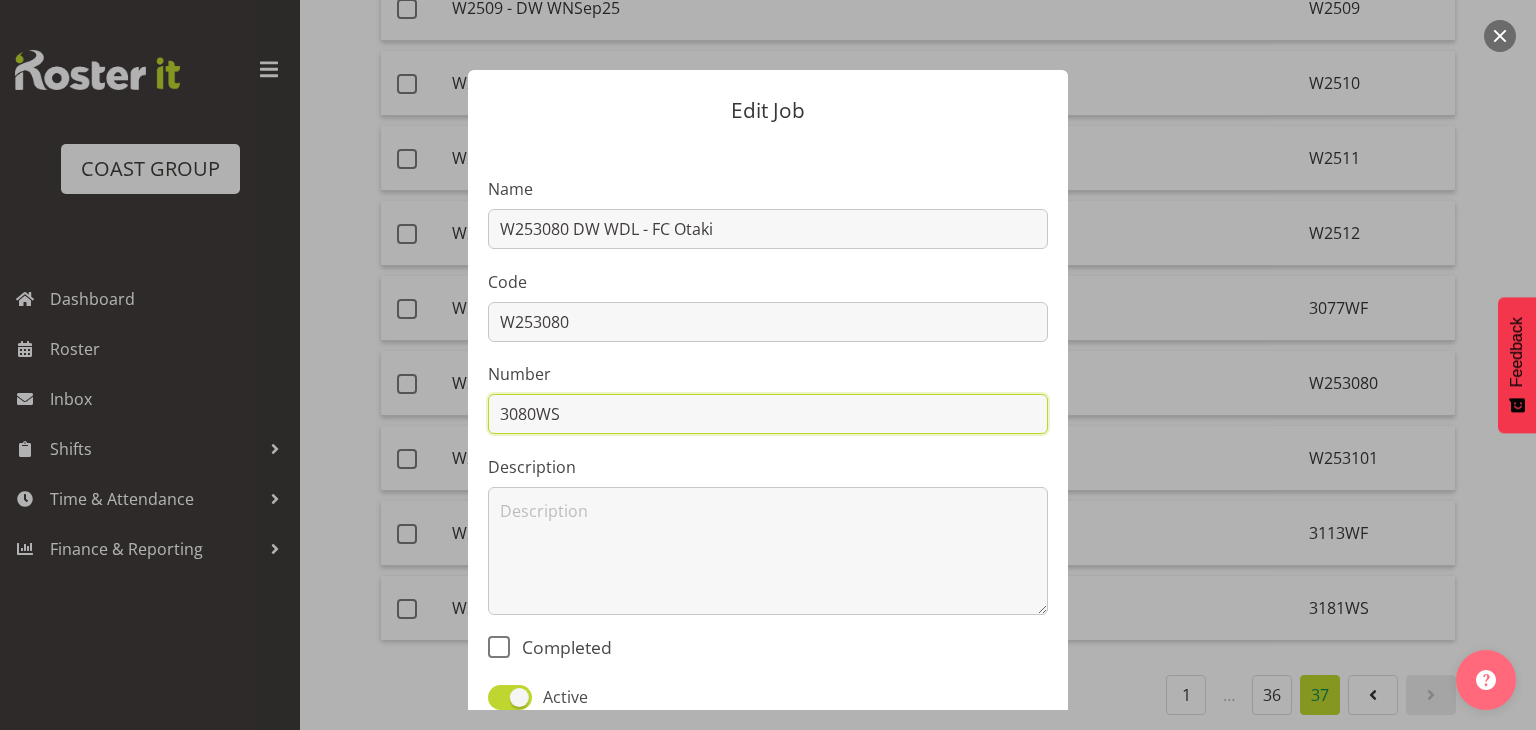 drag, startPoint x: 489, startPoint y: 405, endPoint x: 464, endPoint y: 406, distance: 25.019993 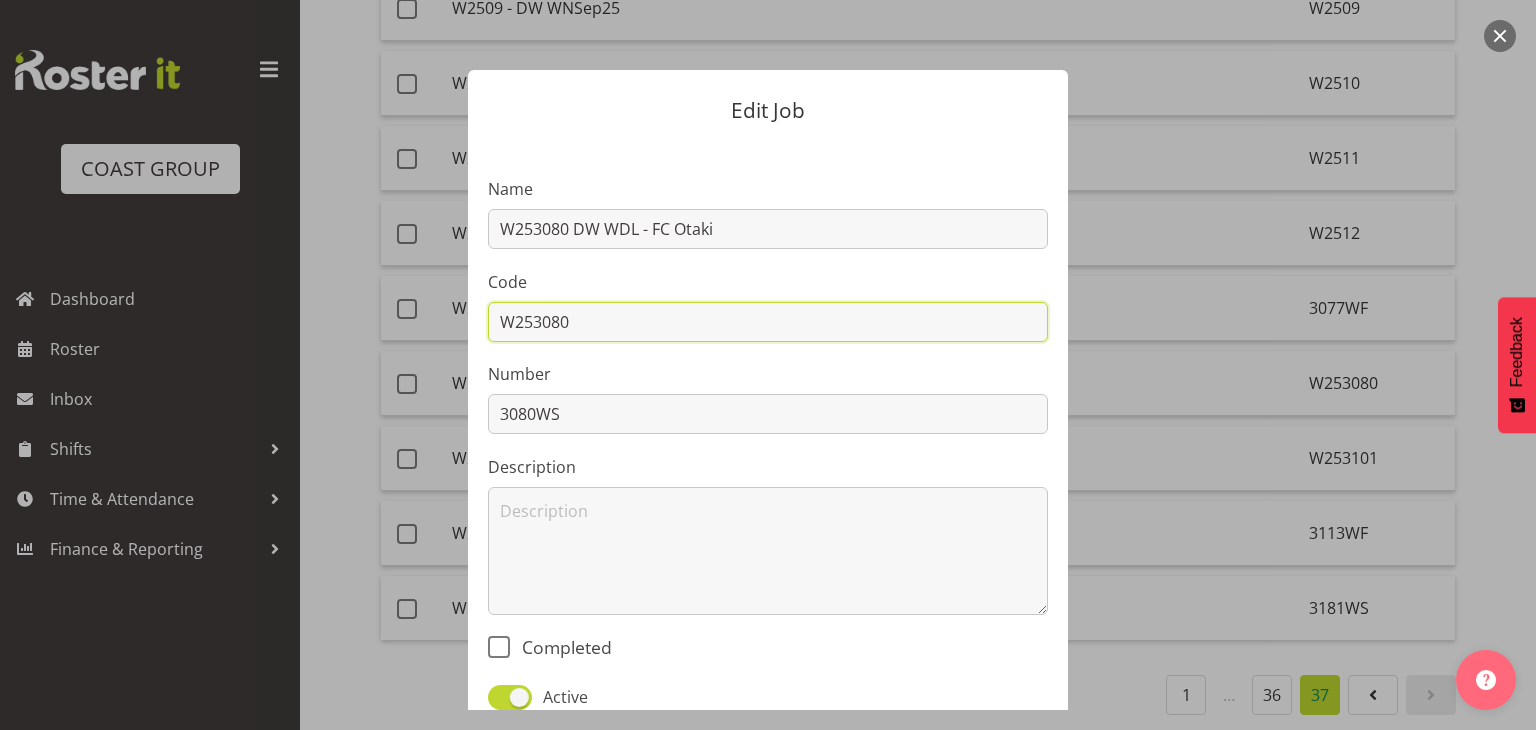 drag, startPoint x: 571, startPoint y: 317, endPoint x: 387, endPoint y: 306, distance: 184.3285 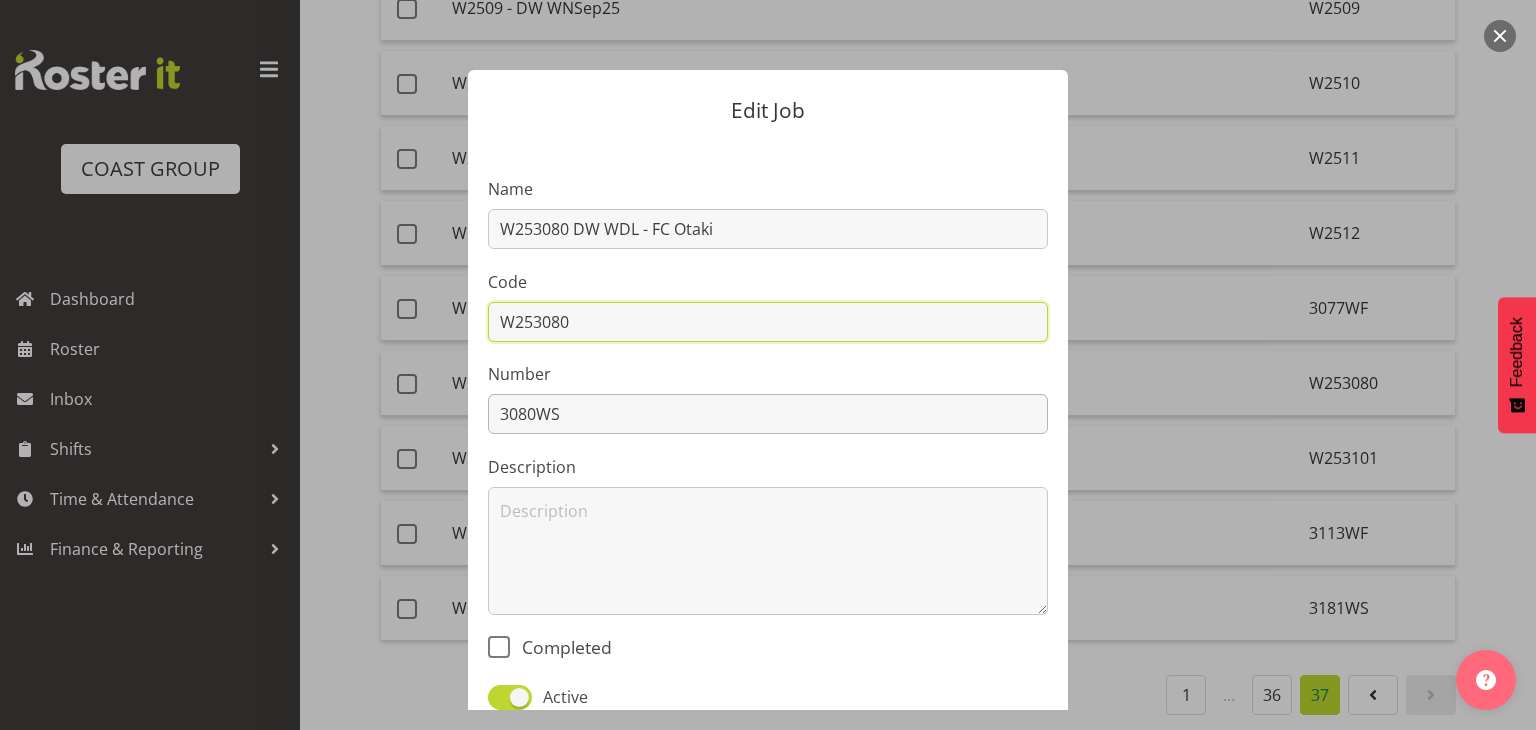 paste on "3080WS" 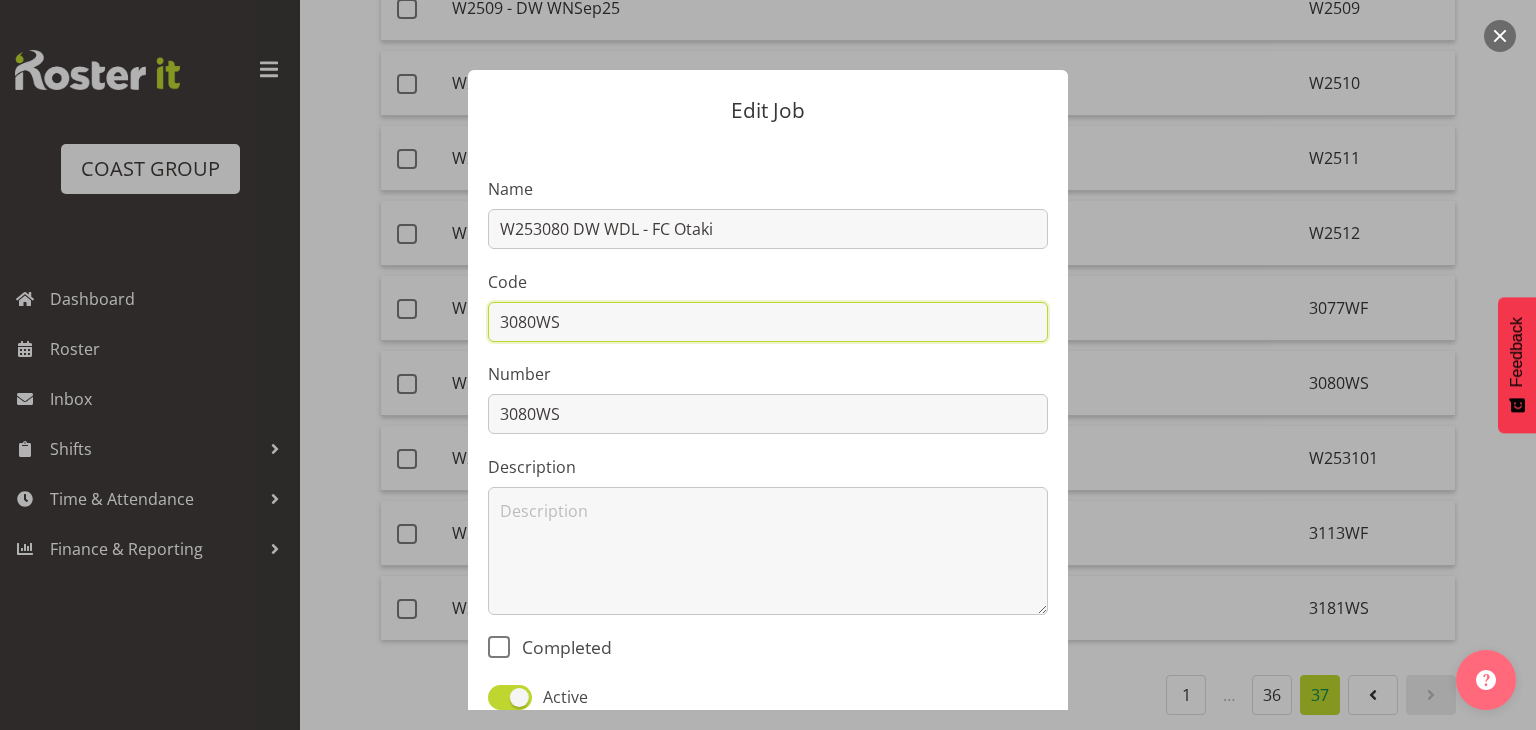type on "3080WS" 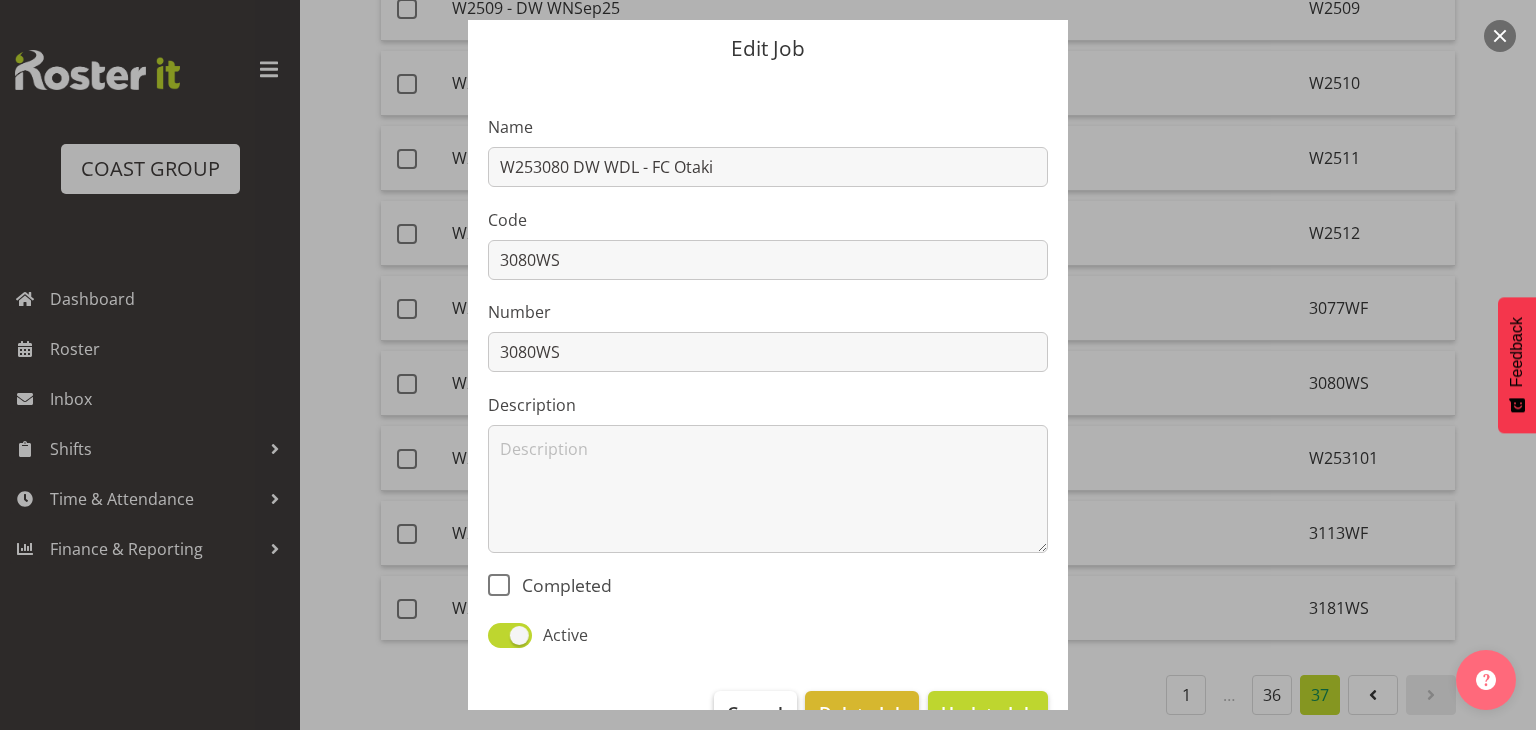 scroll, scrollTop: 118, scrollLeft: 0, axis: vertical 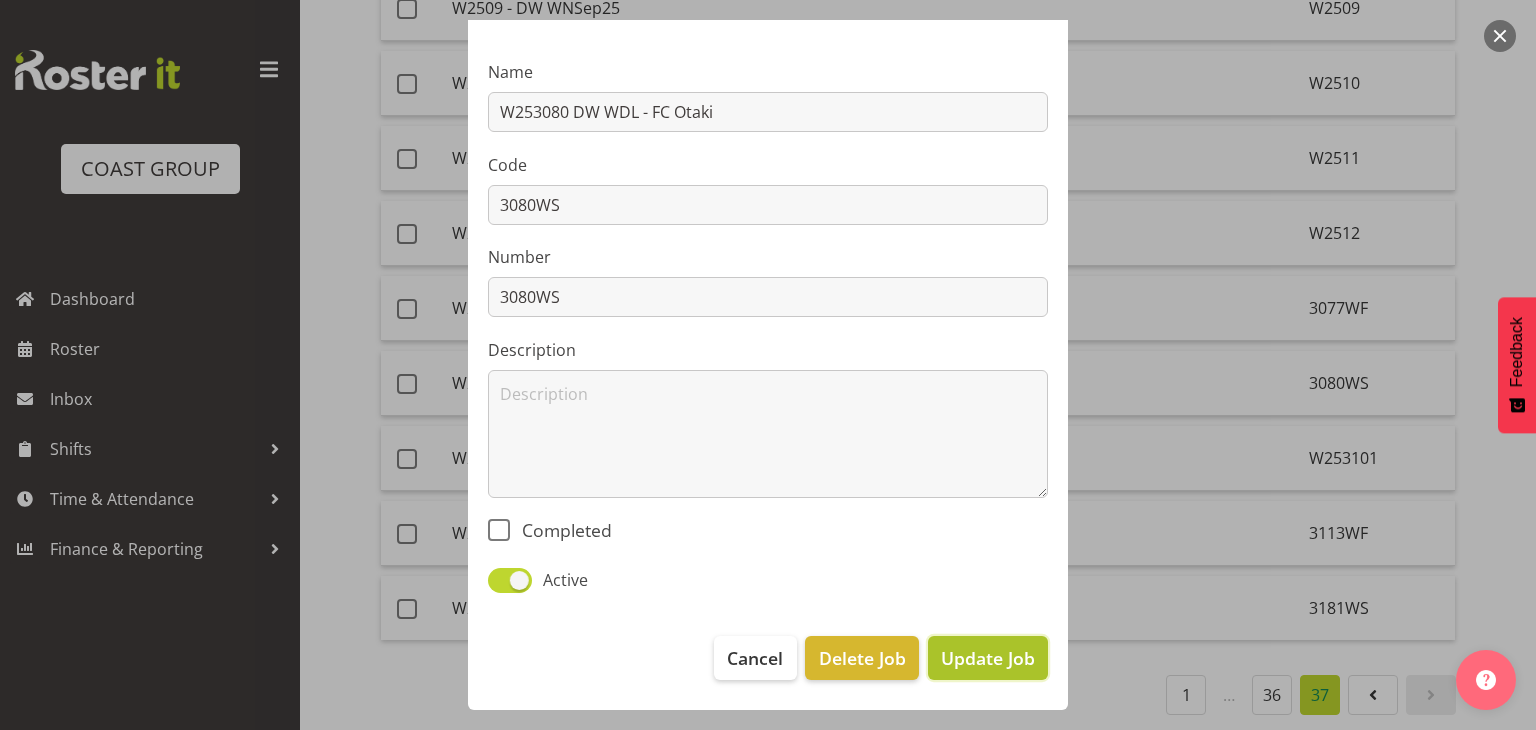 click on "Update Job" at bounding box center (988, 658) 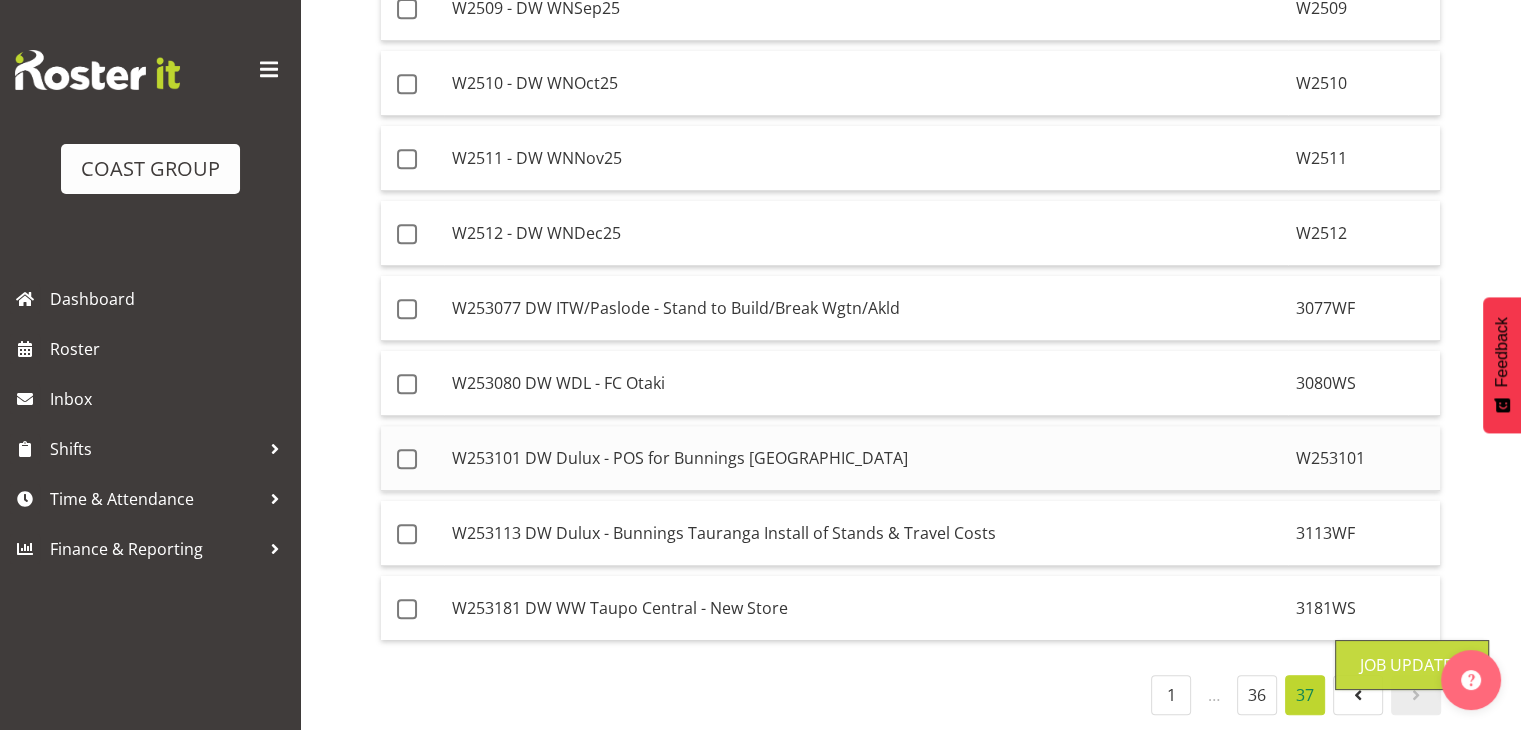 click on "W253101 DW Dulux - POS for Bunnings [GEOGRAPHIC_DATA]" at bounding box center [866, 458] 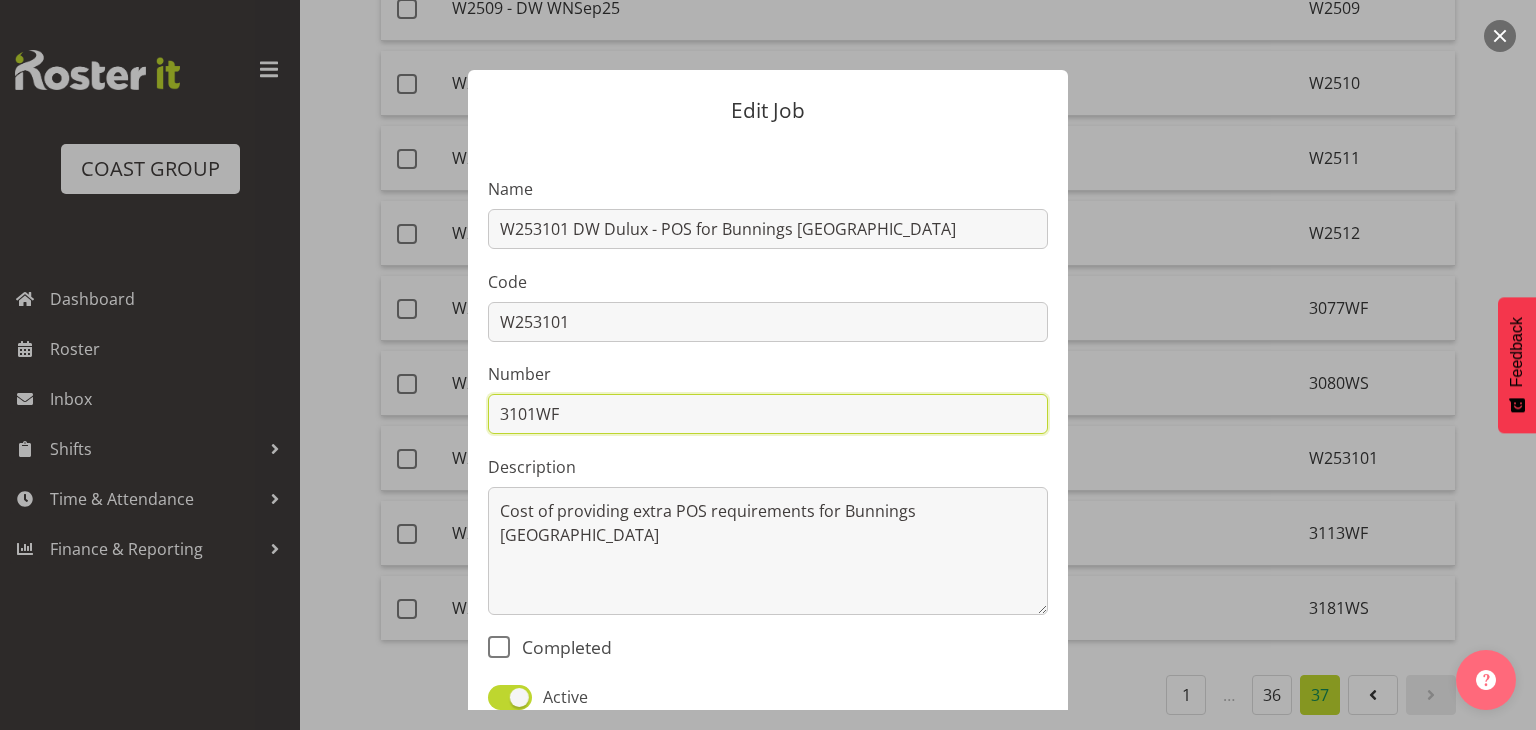 drag, startPoint x: 570, startPoint y: 421, endPoint x: 457, endPoint y: 400, distance: 114.93476 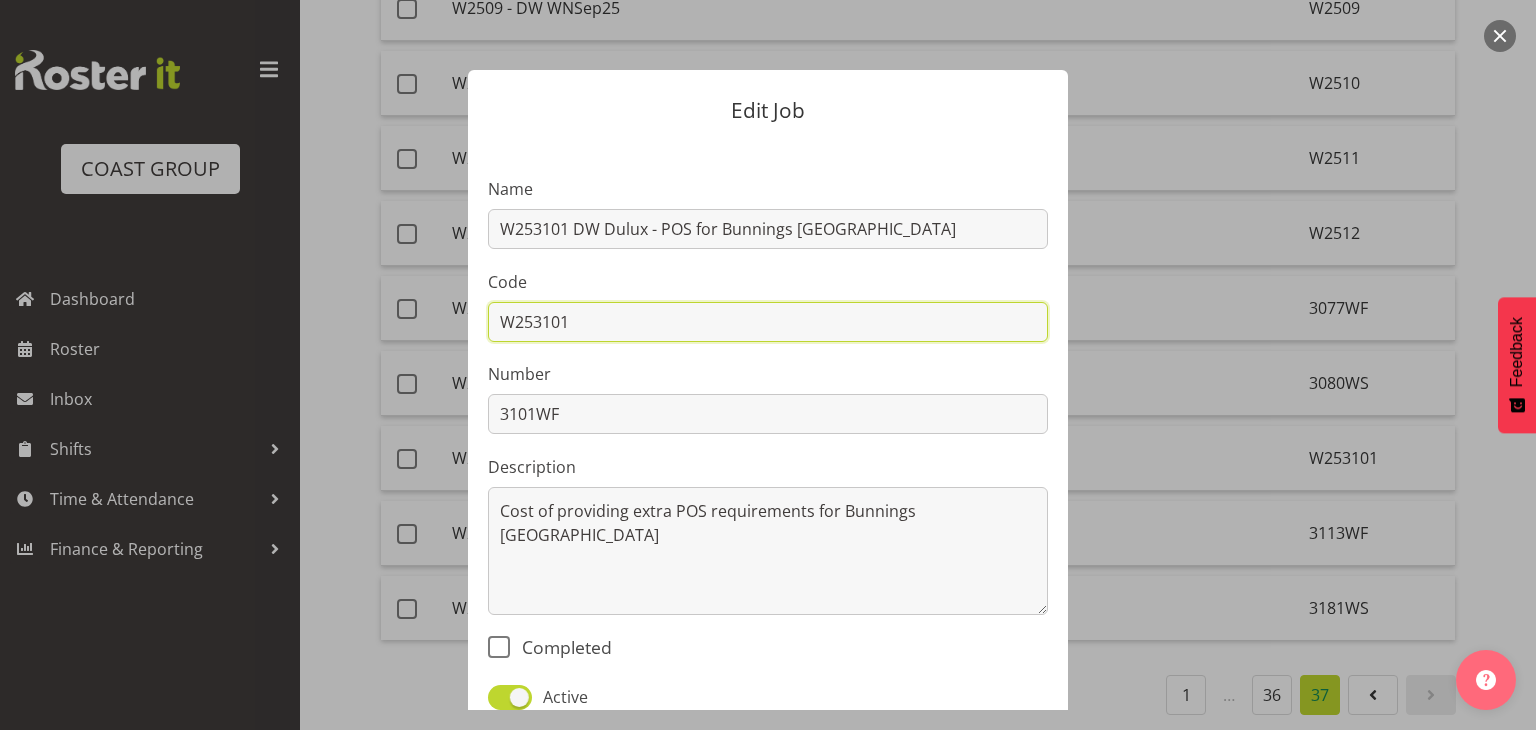 click on "W253101" at bounding box center (768, 322) 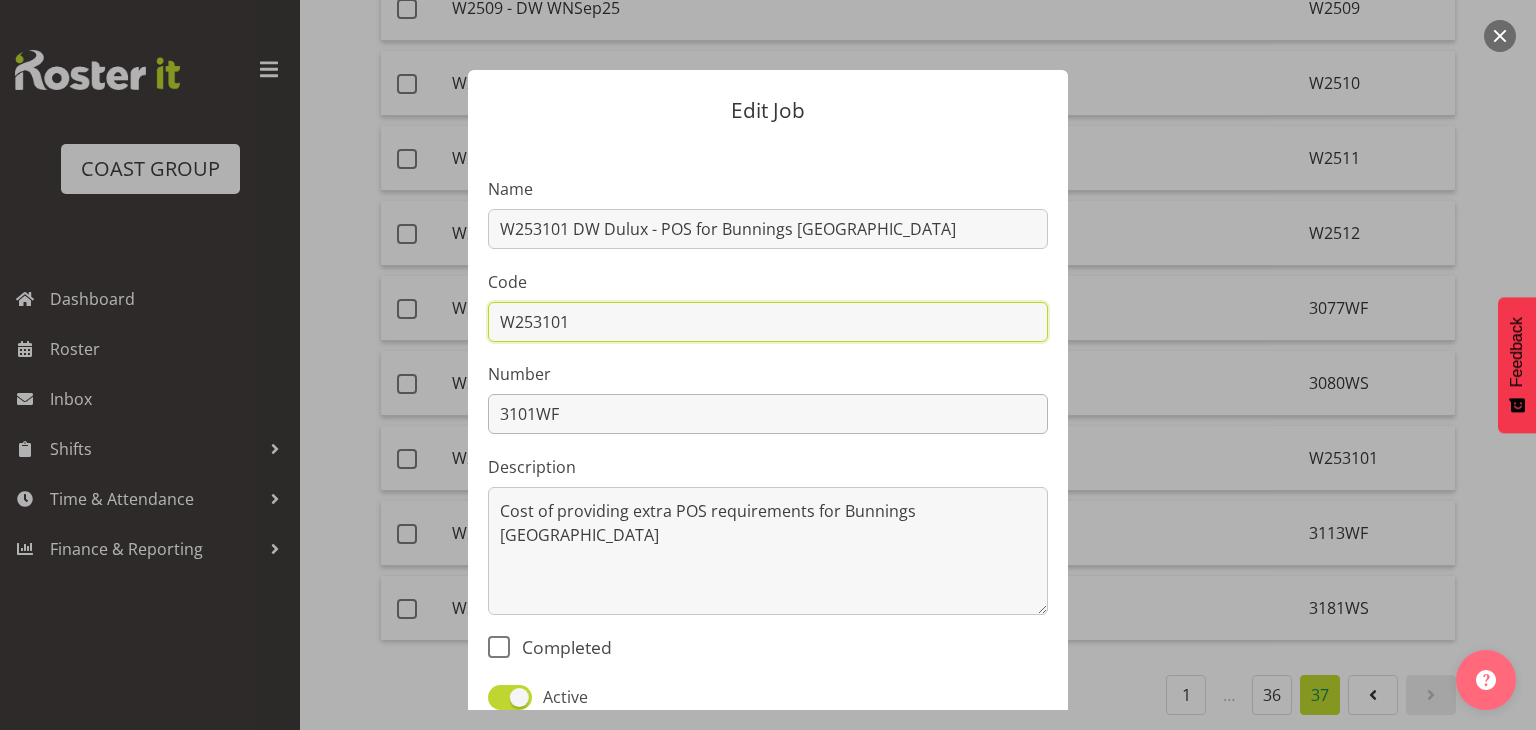 paste on "3101WF" 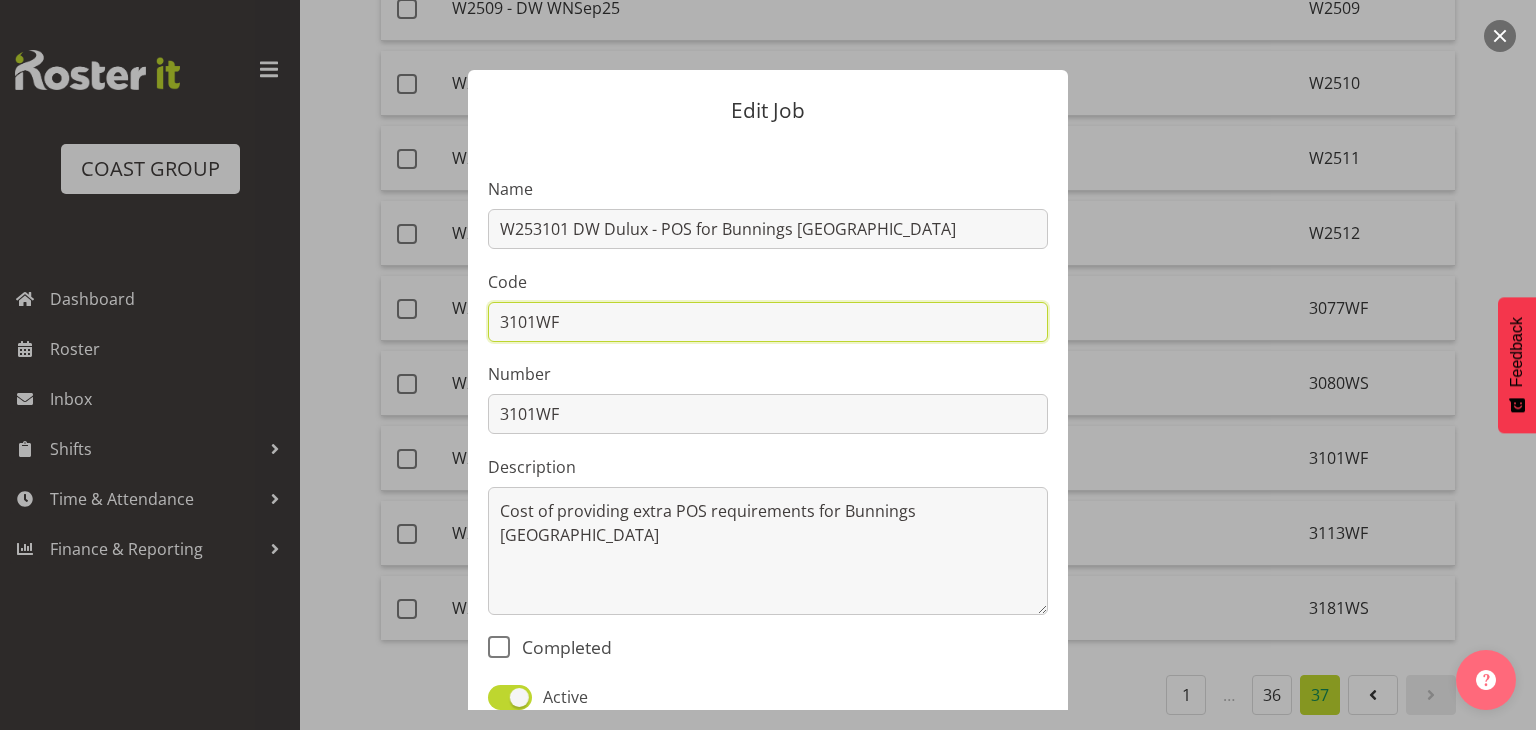 type on "3101WF" 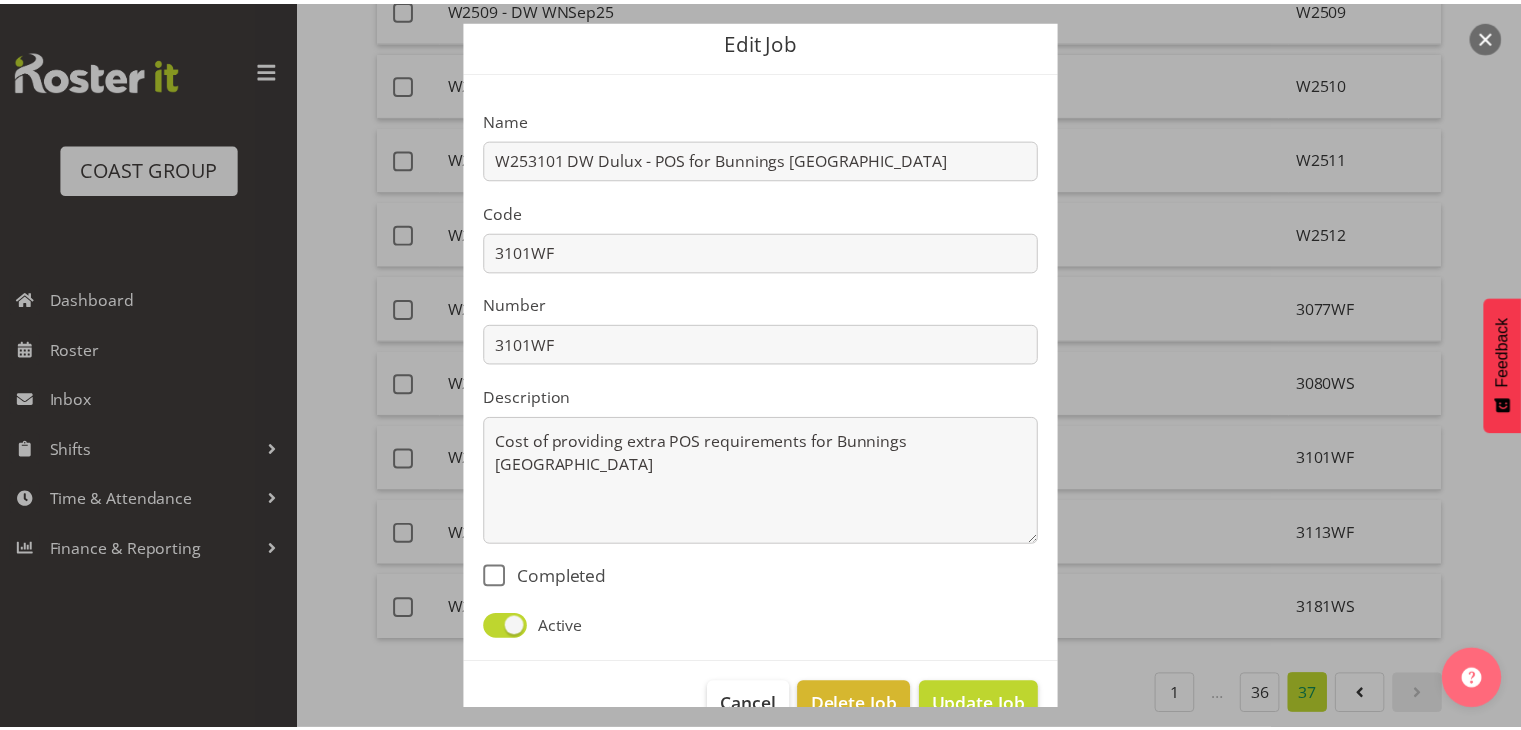 scroll, scrollTop: 118, scrollLeft: 0, axis: vertical 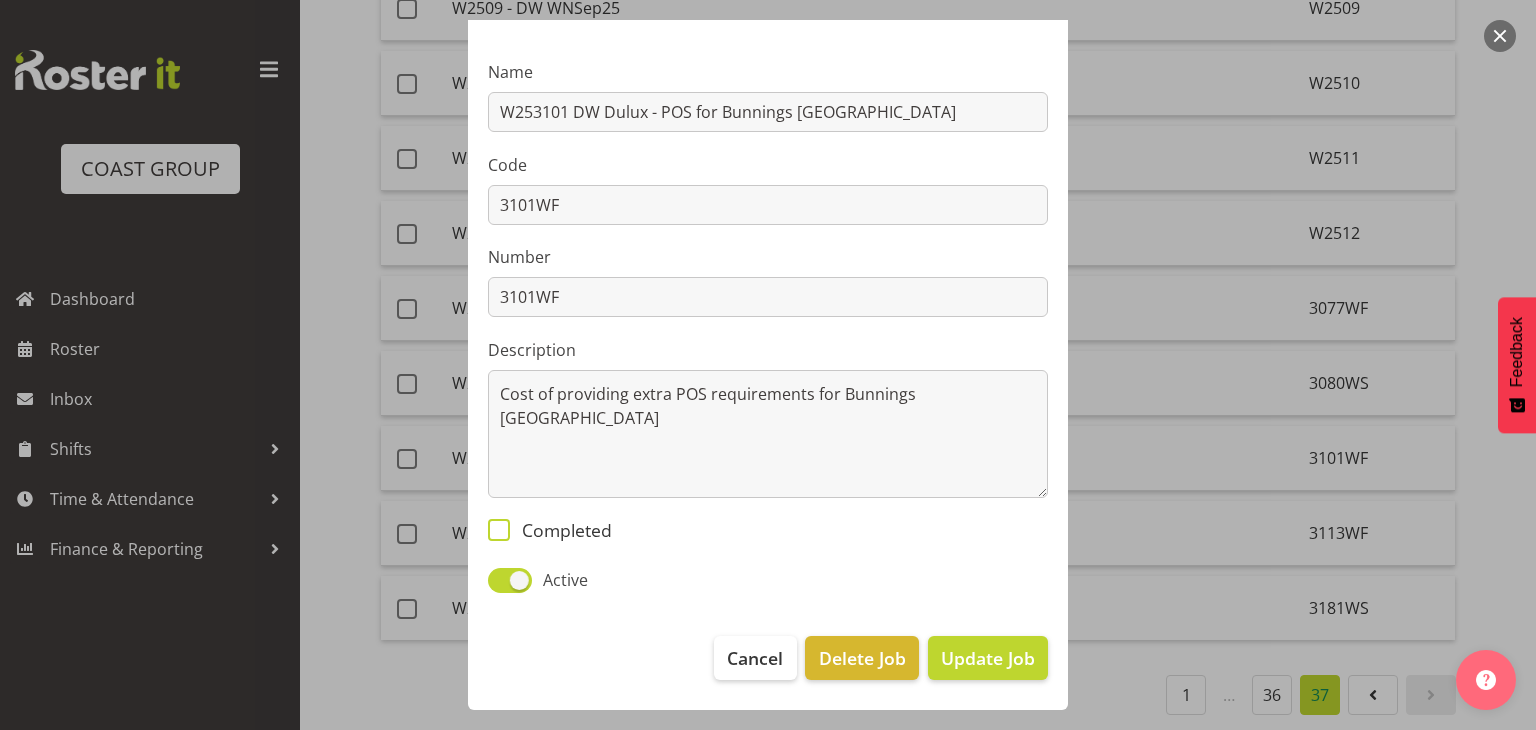 click at bounding box center (499, 530) 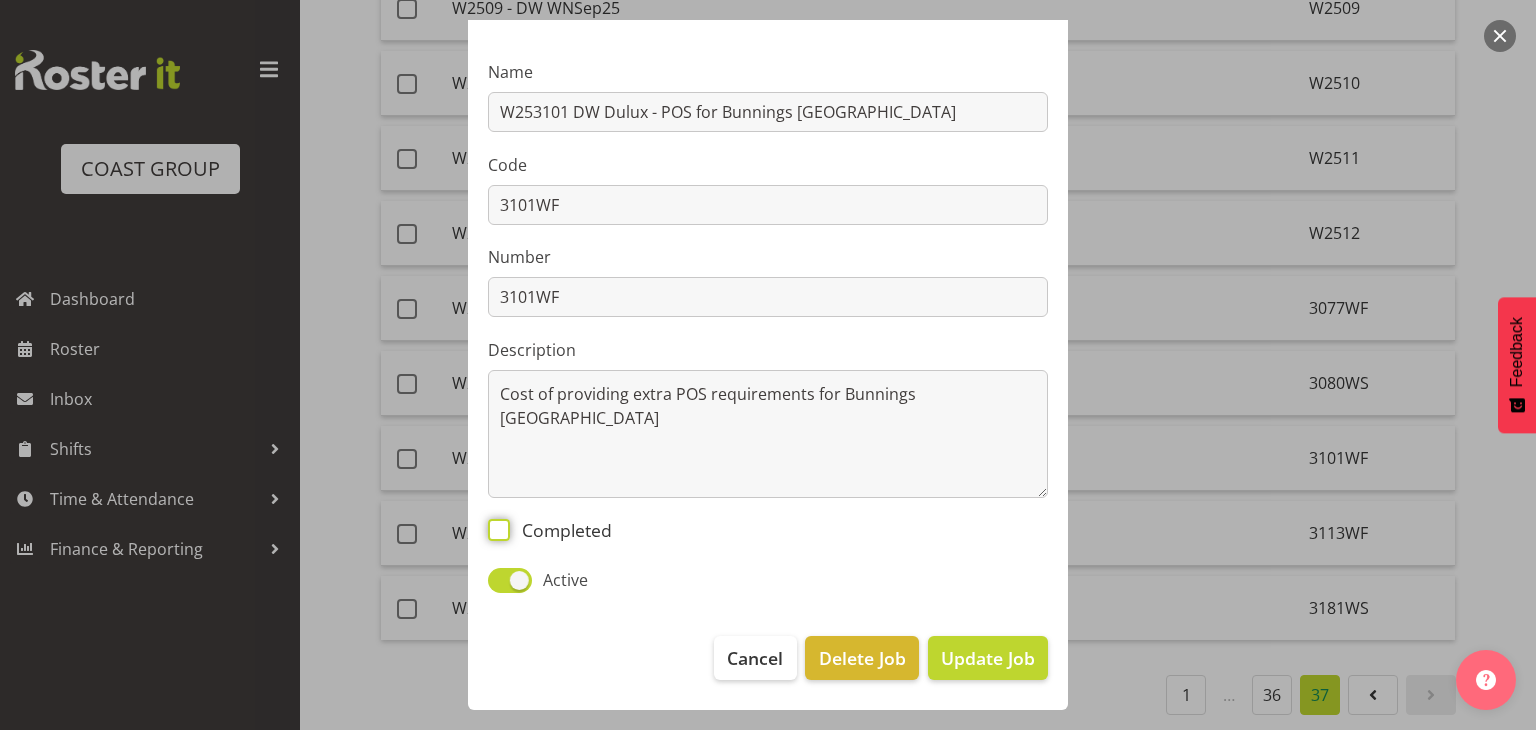 click on "Completed" at bounding box center (494, 529) 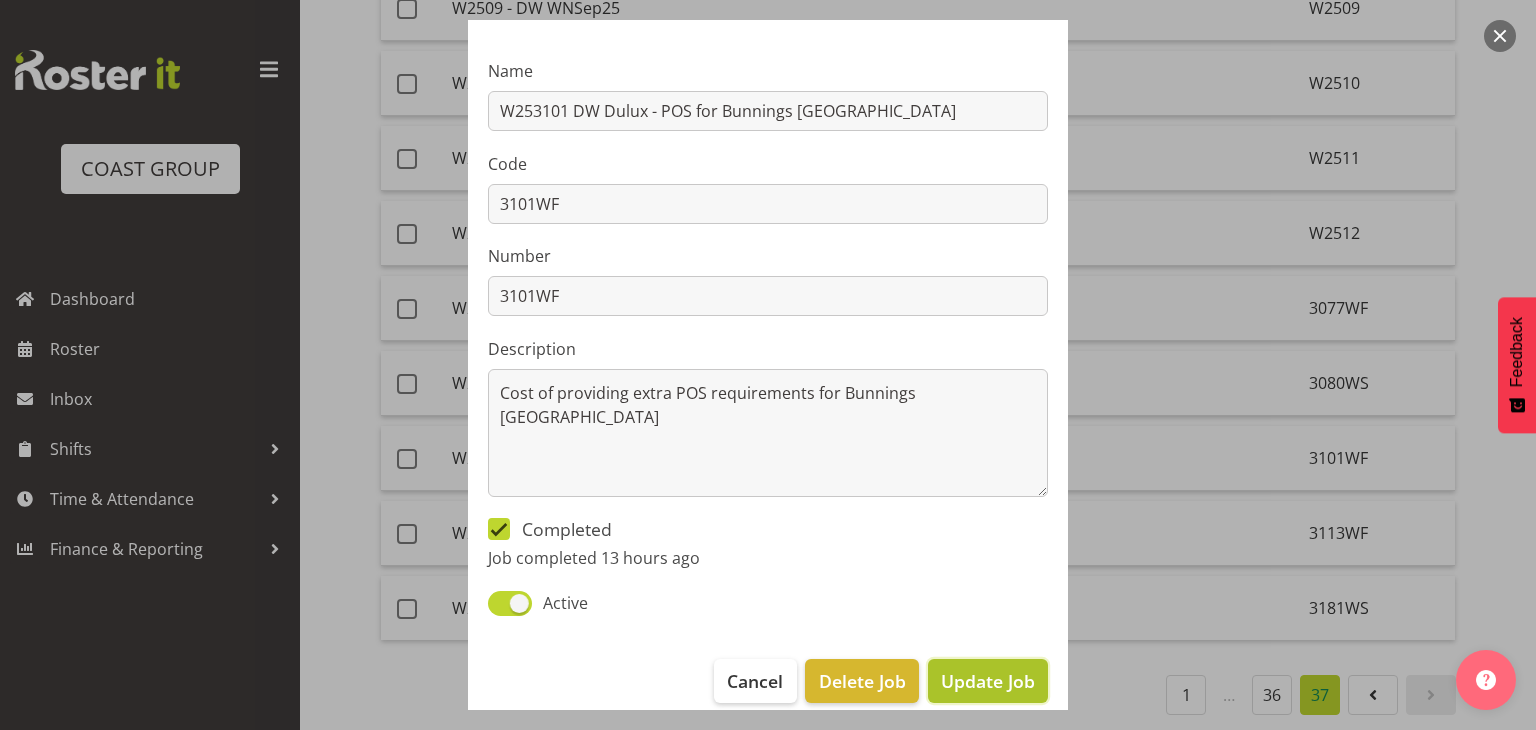 click on "Update Job" at bounding box center [988, 681] 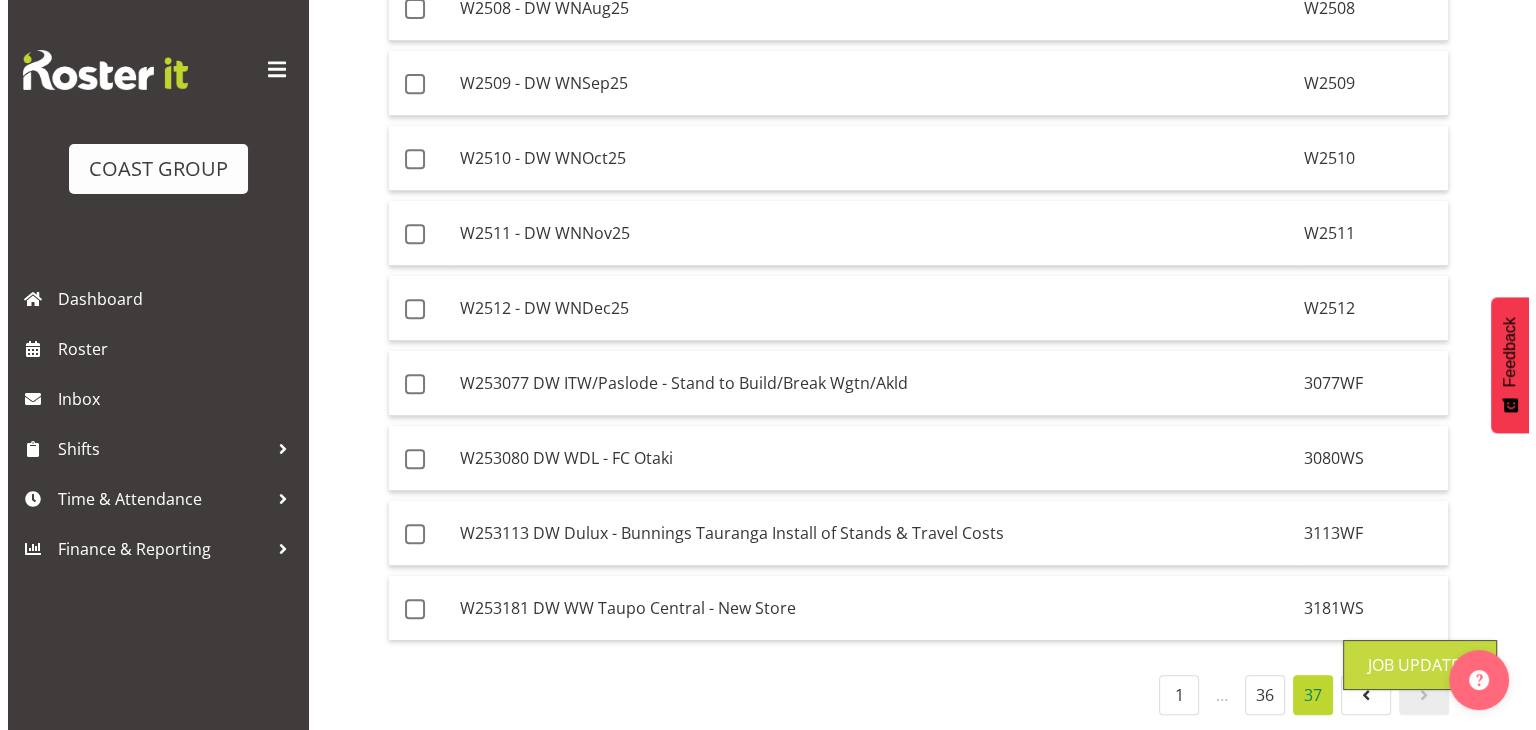 scroll, scrollTop: 876, scrollLeft: 0, axis: vertical 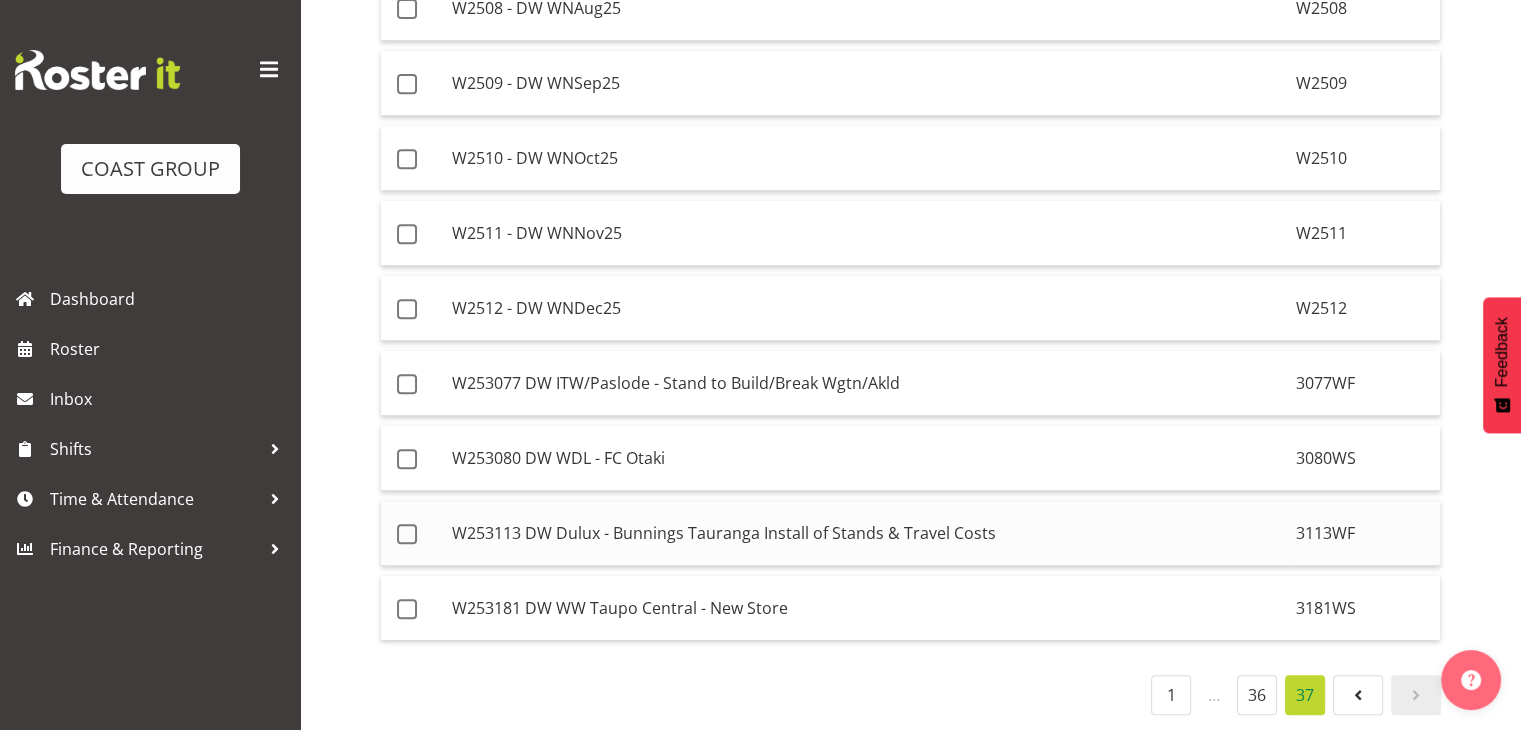 click on "W253113 DW Dulux - Bunnings Tauranga Install of Stands & Travel Costs" at bounding box center (866, 533) 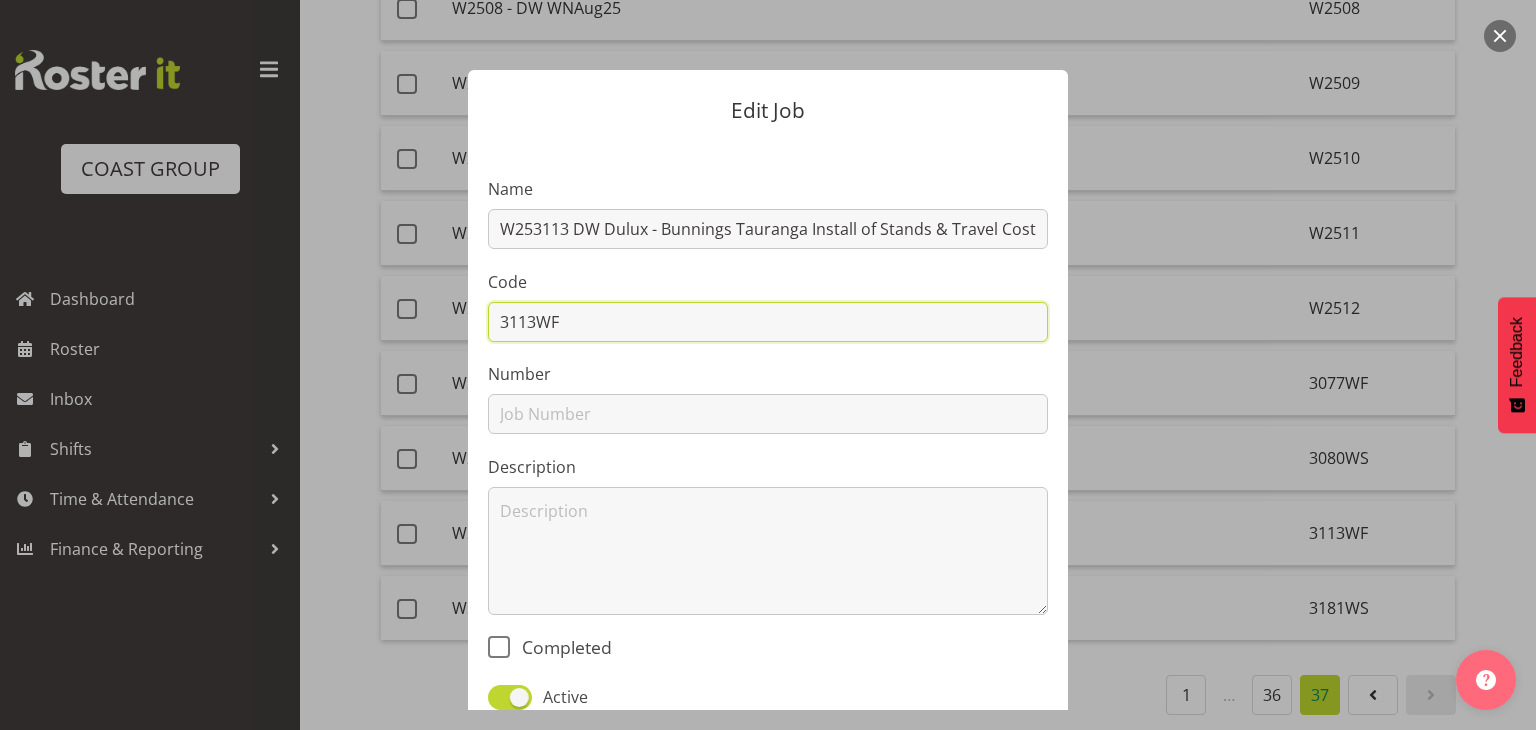 drag, startPoint x: 560, startPoint y: 316, endPoint x: 466, endPoint y: 312, distance: 94.08507 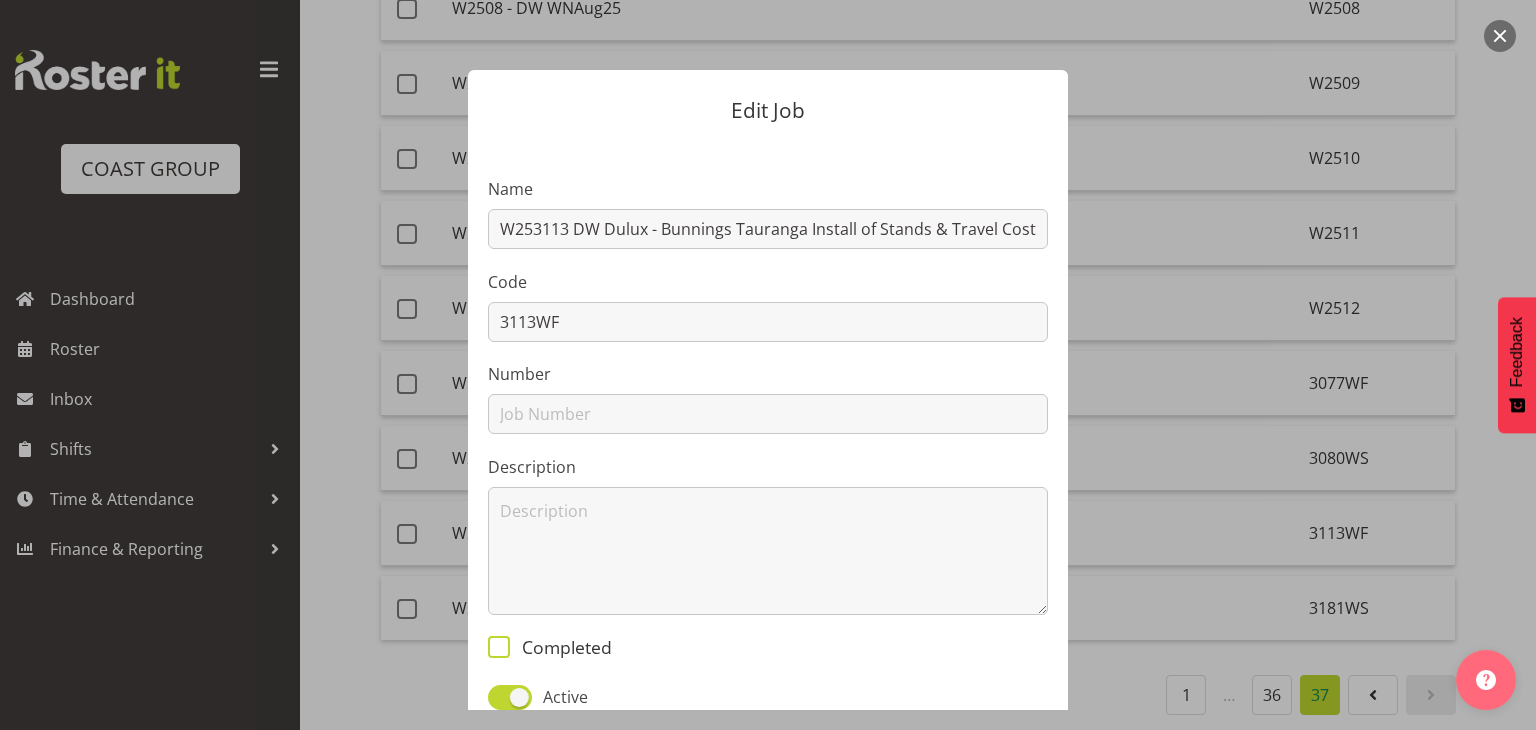 drag, startPoint x: 494, startPoint y: 645, endPoint x: 518, endPoint y: 642, distance: 24.186773 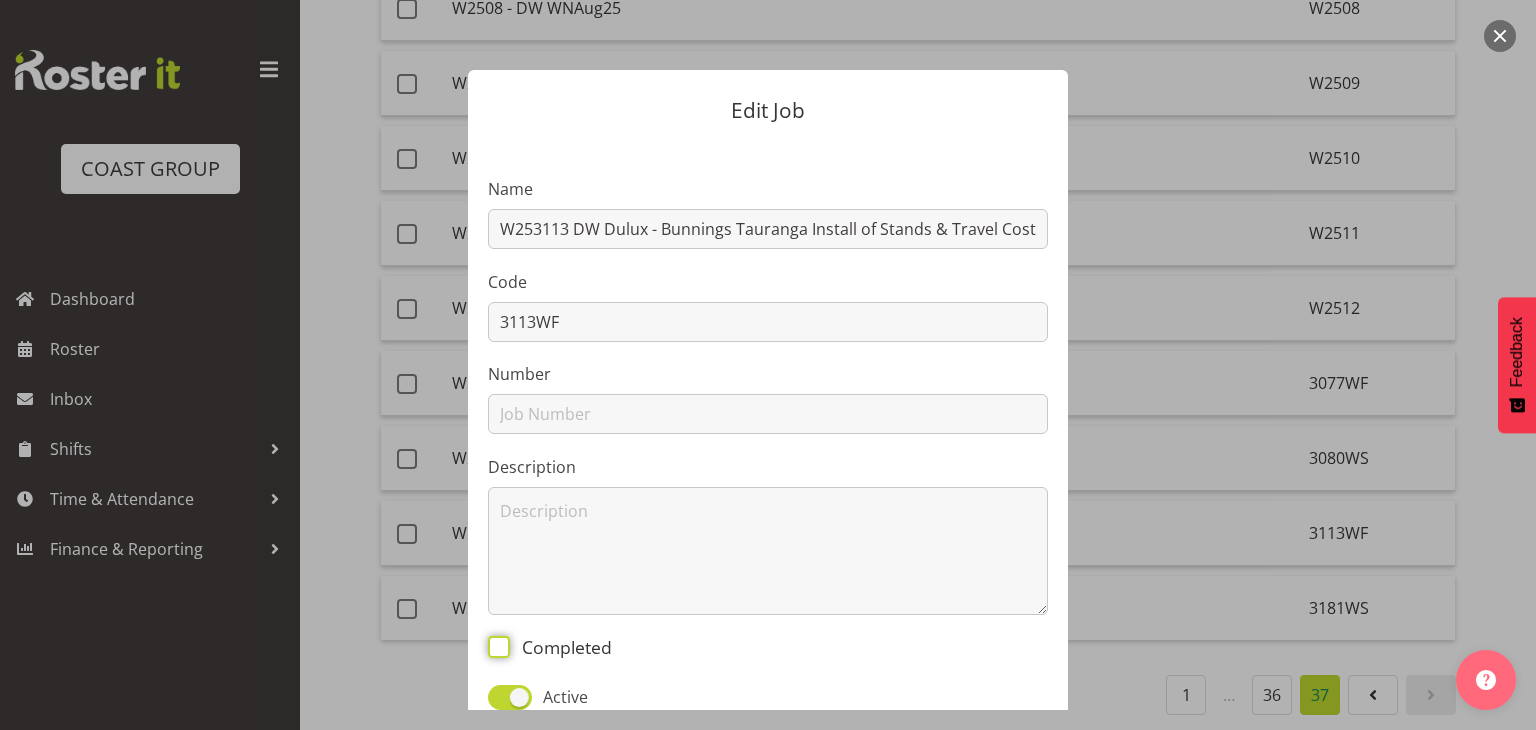 click on "Completed" at bounding box center [494, 646] 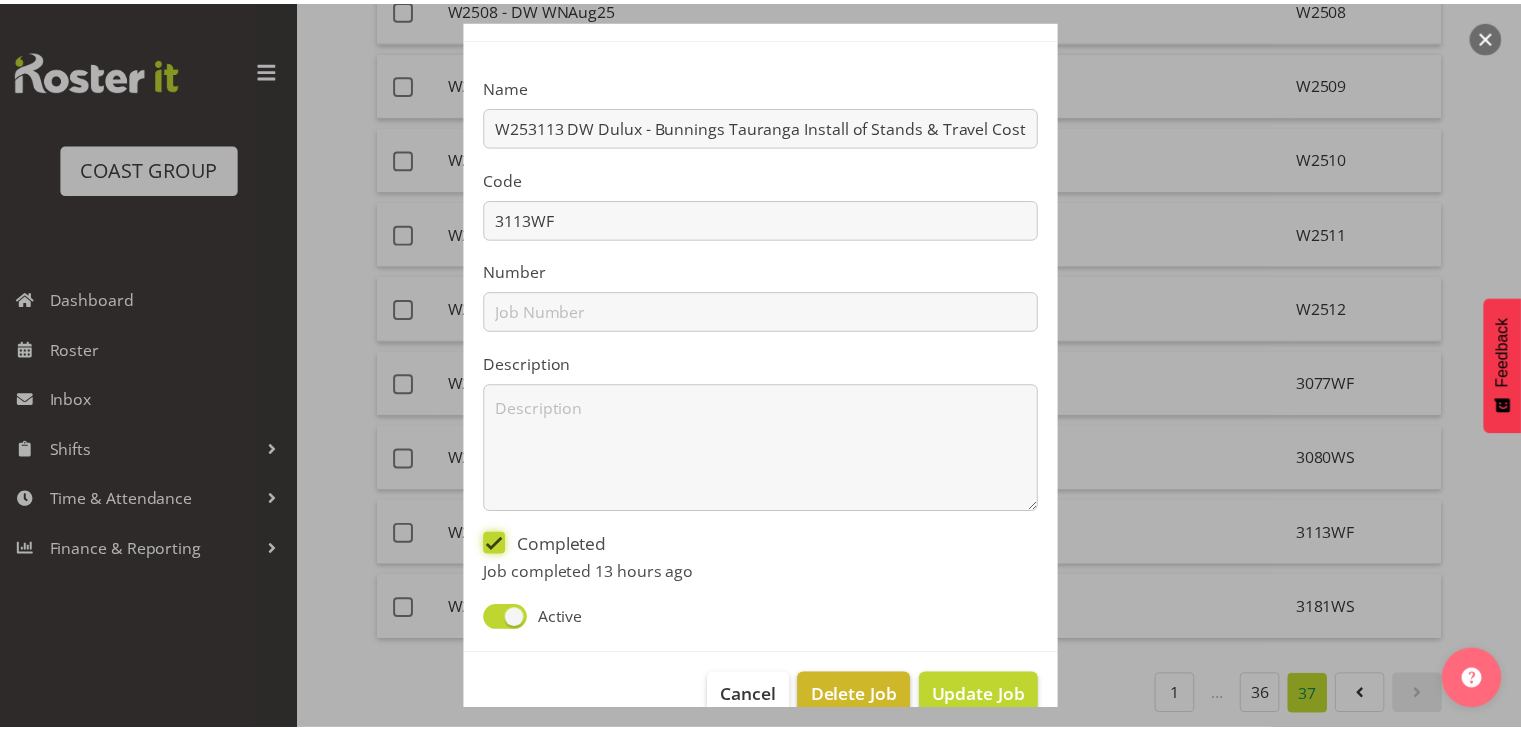 scroll, scrollTop: 142, scrollLeft: 0, axis: vertical 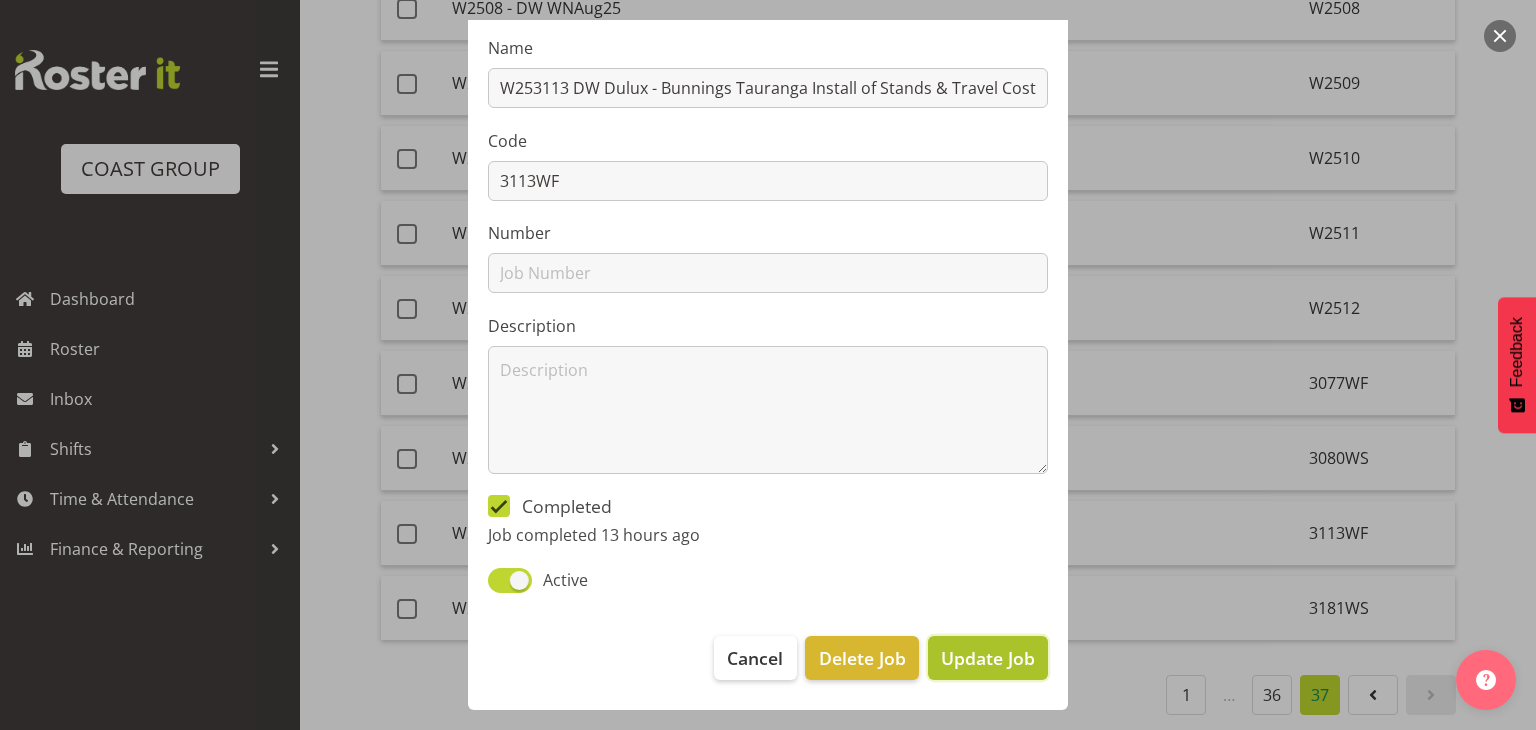 click on "Update Job" at bounding box center [988, 658] 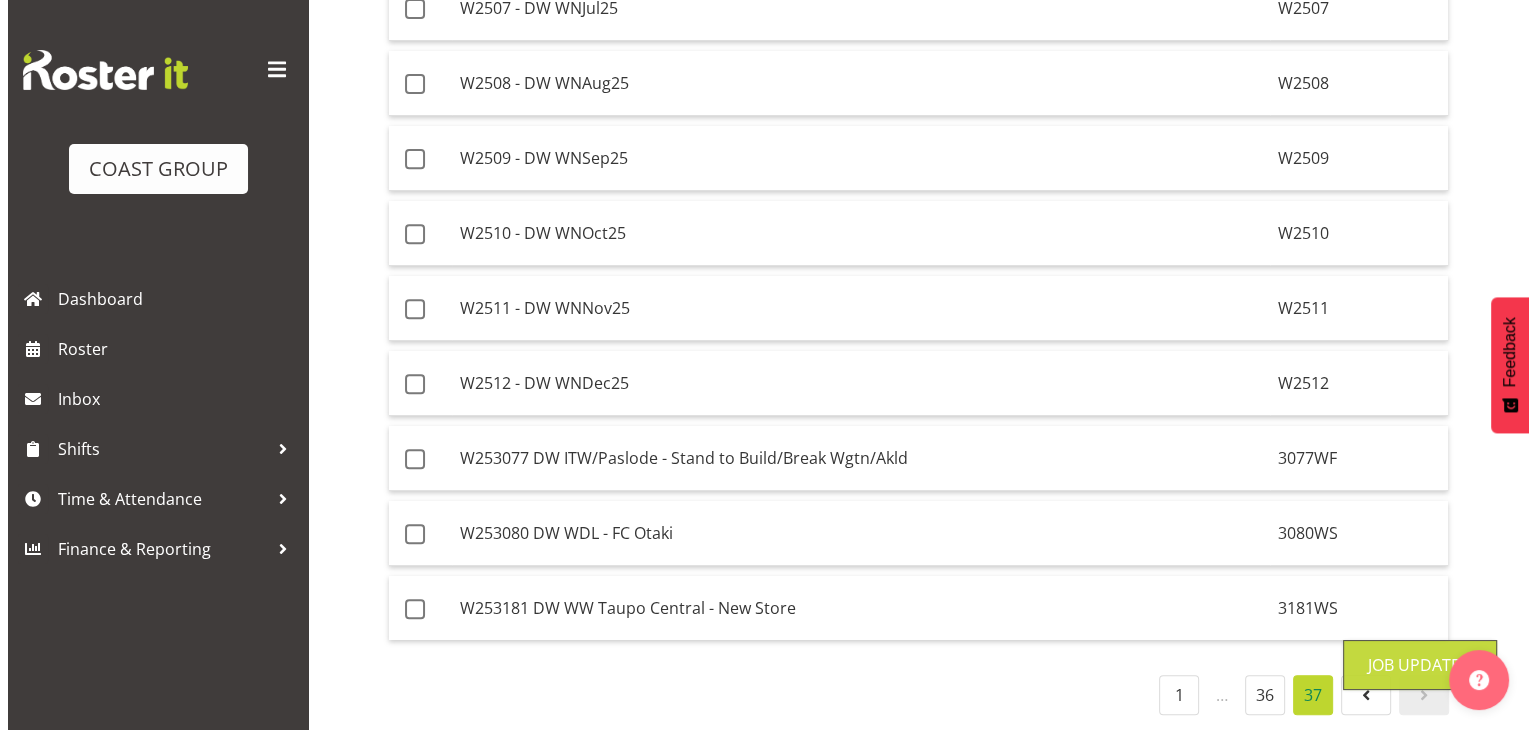 scroll, scrollTop: 801, scrollLeft: 0, axis: vertical 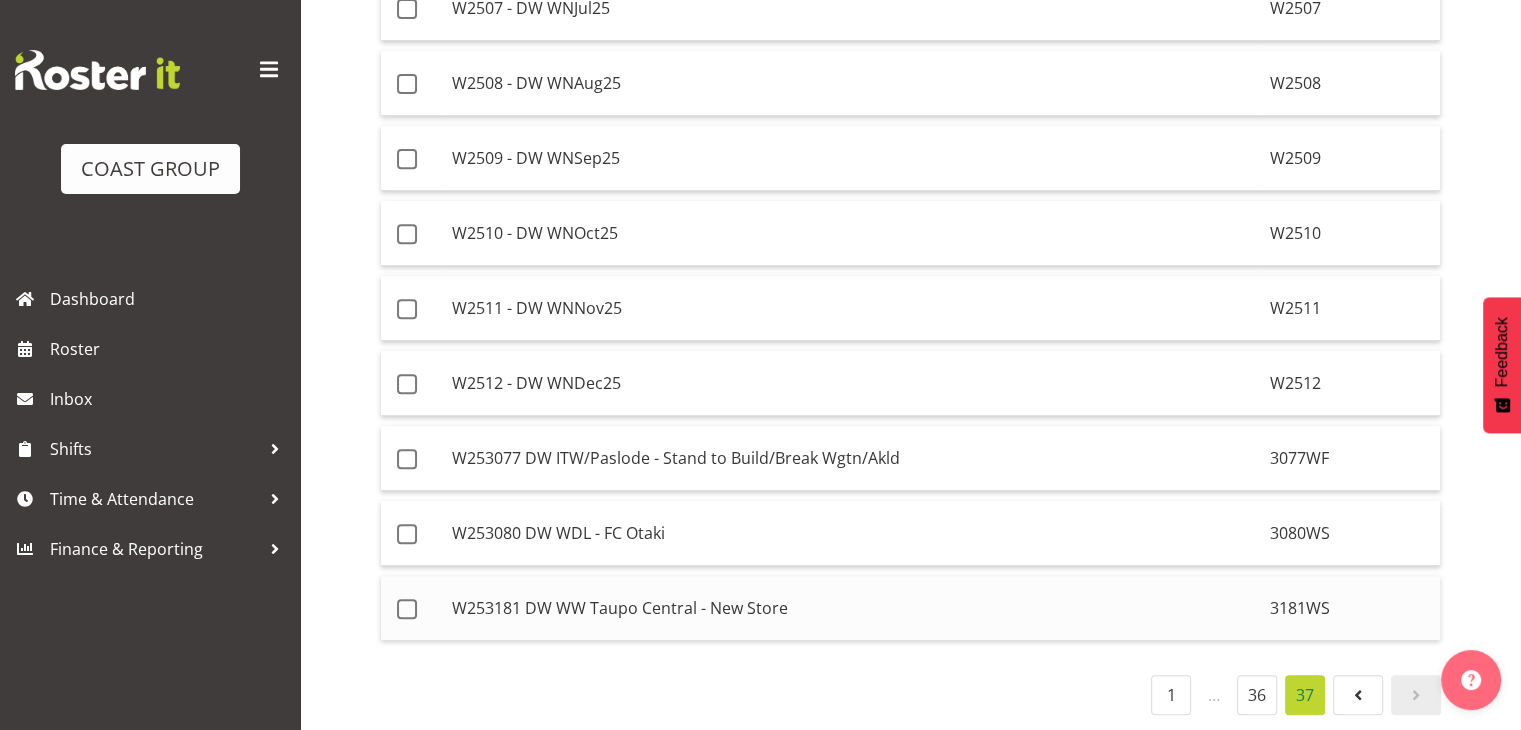 click on "W253181 DW WW Taupo Central - New Store" at bounding box center (853, 608) 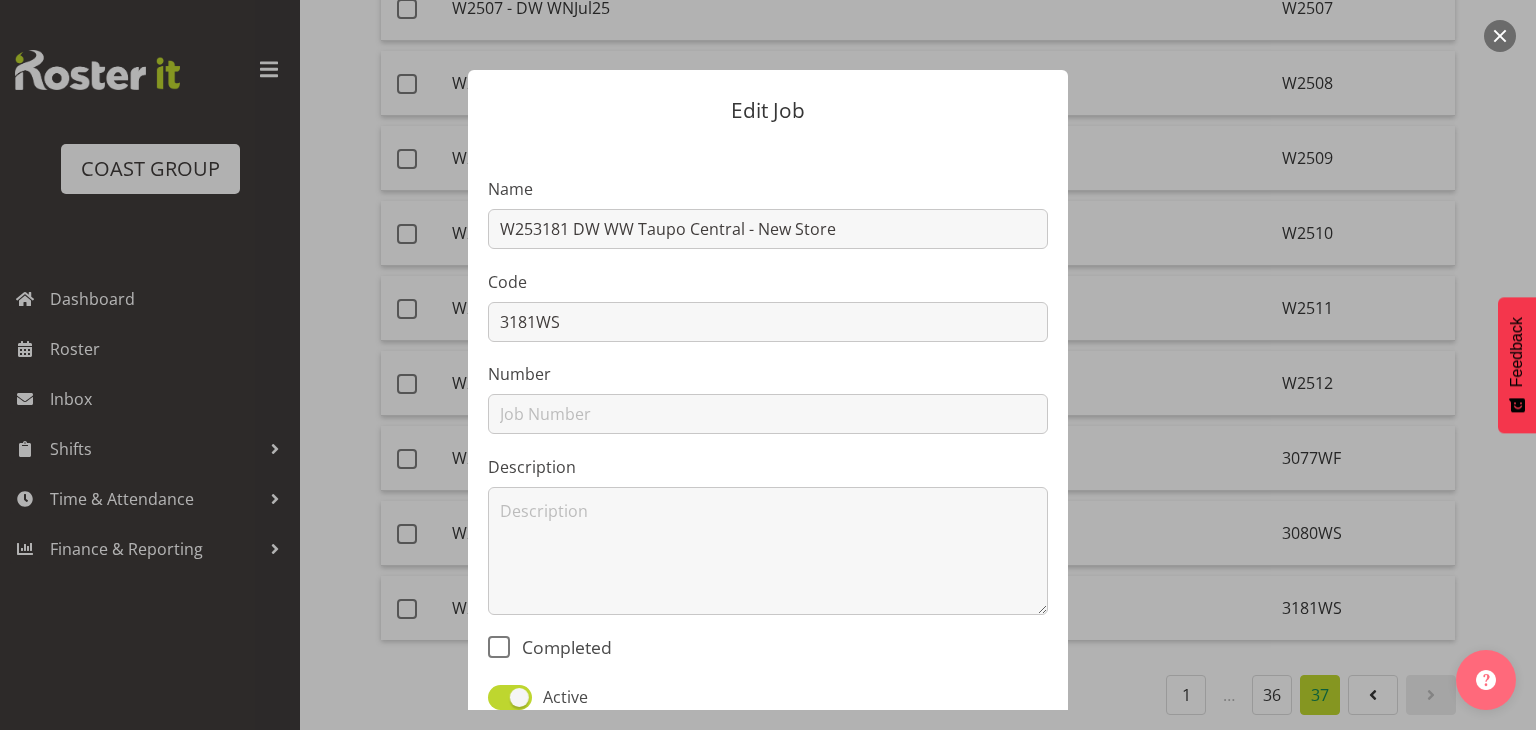 click on "Edit Job   Name W253181 DW WW Taupo Central - New Store   Code 3181WS   Number   Description   Completed     Active
Cancel   Delete Job
Update Job" at bounding box center [768, 365] 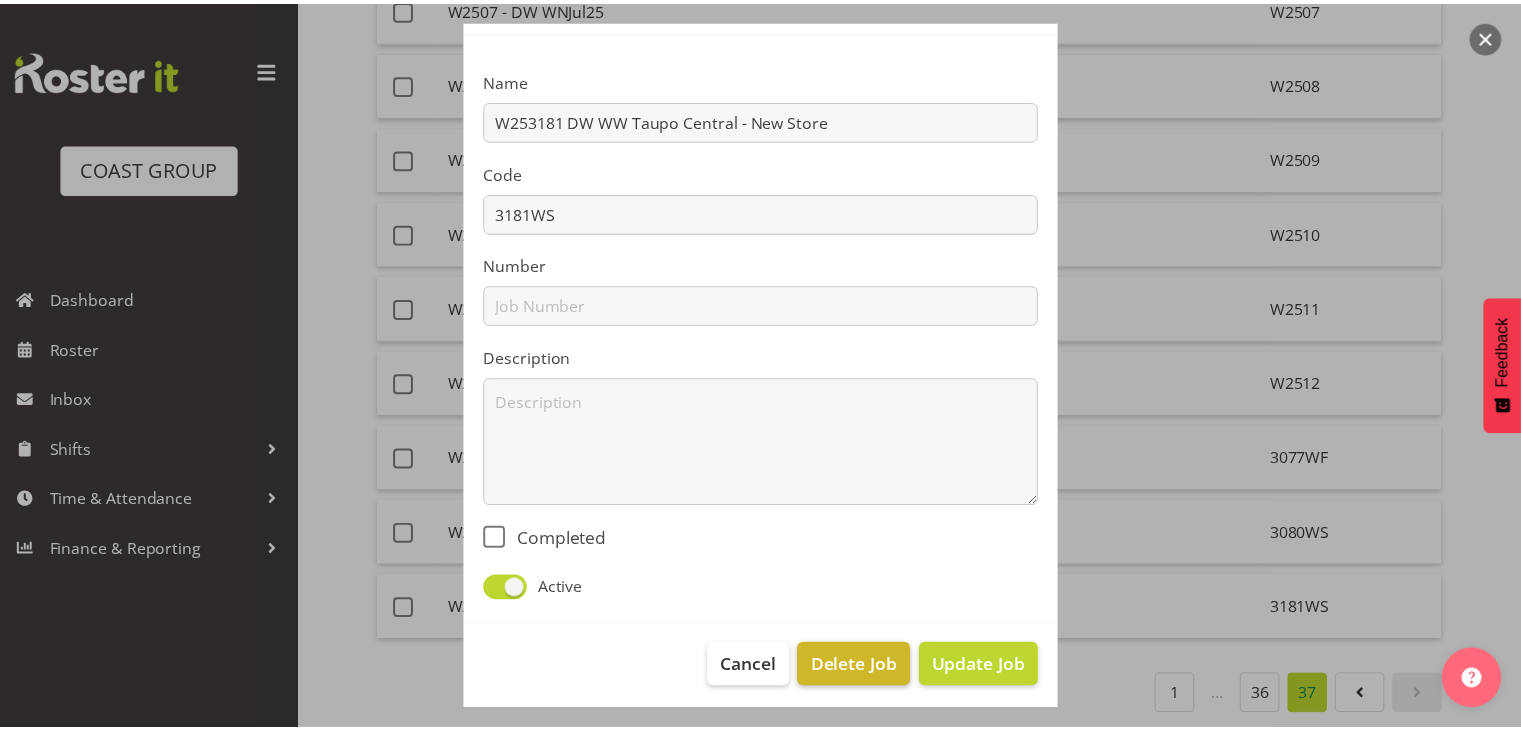 scroll, scrollTop: 118, scrollLeft: 0, axis: vertical 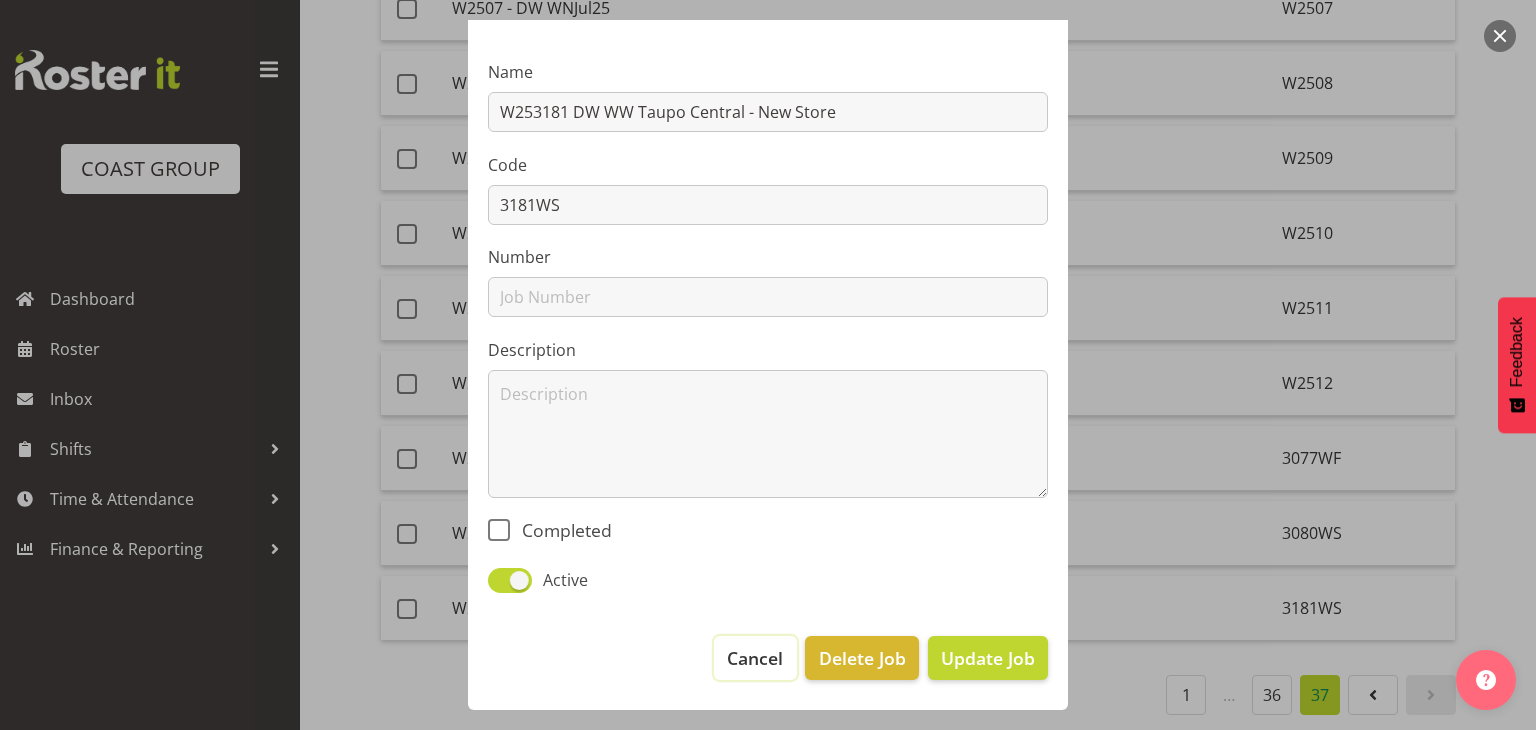 click on "Cancel" at bounding box center [755, 658] 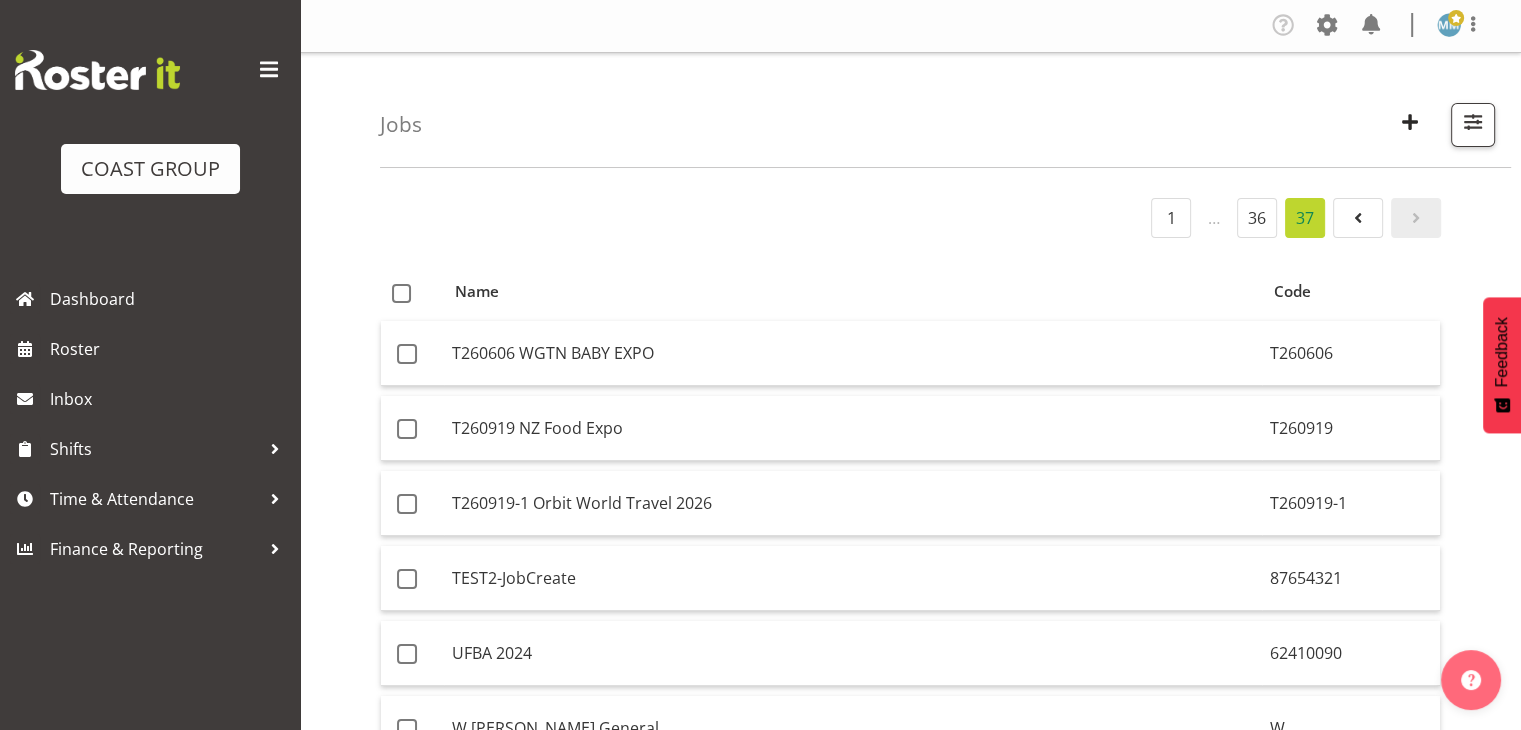 scroll, scrollTop: 0, scrollLeft: 0, axis: both 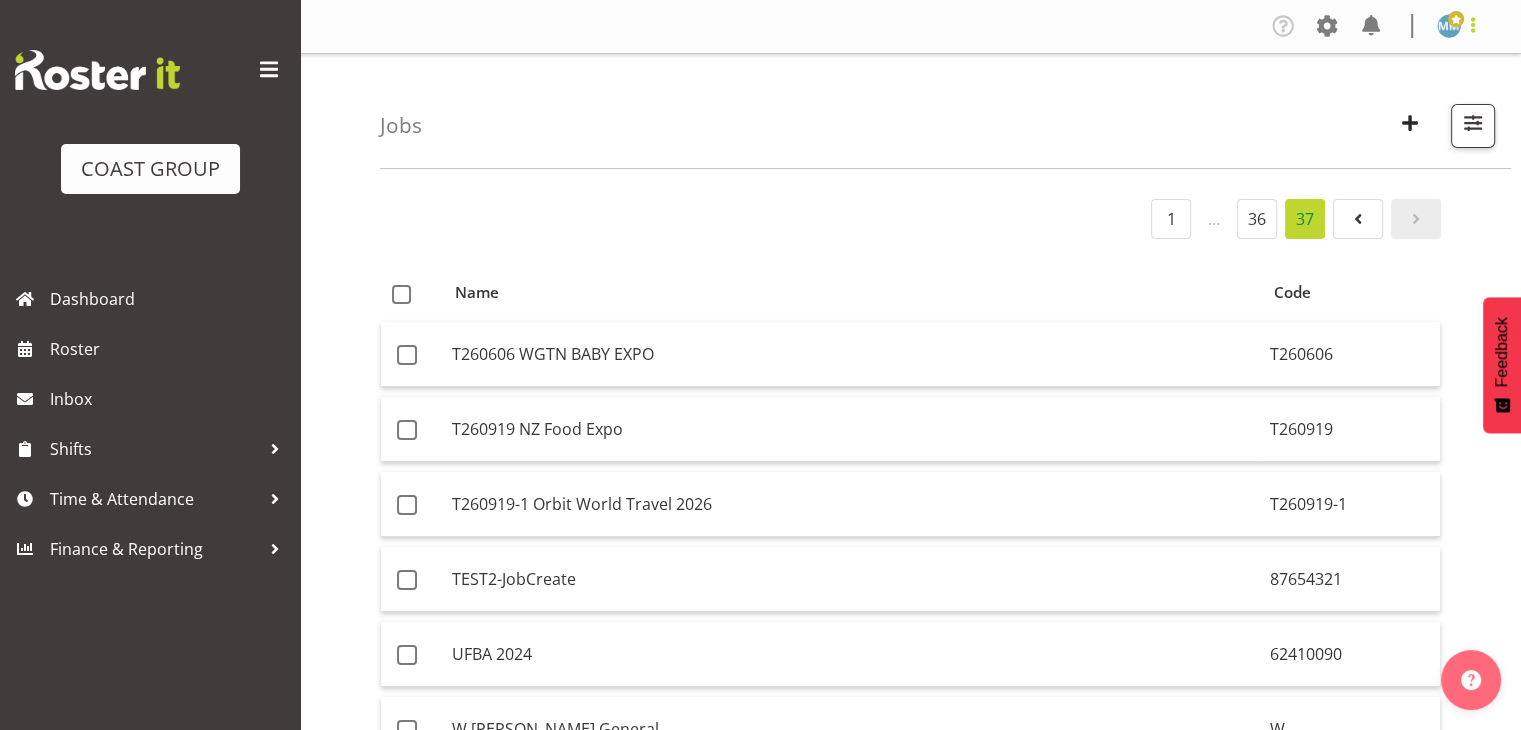 click at bounding box center [1473, 25] 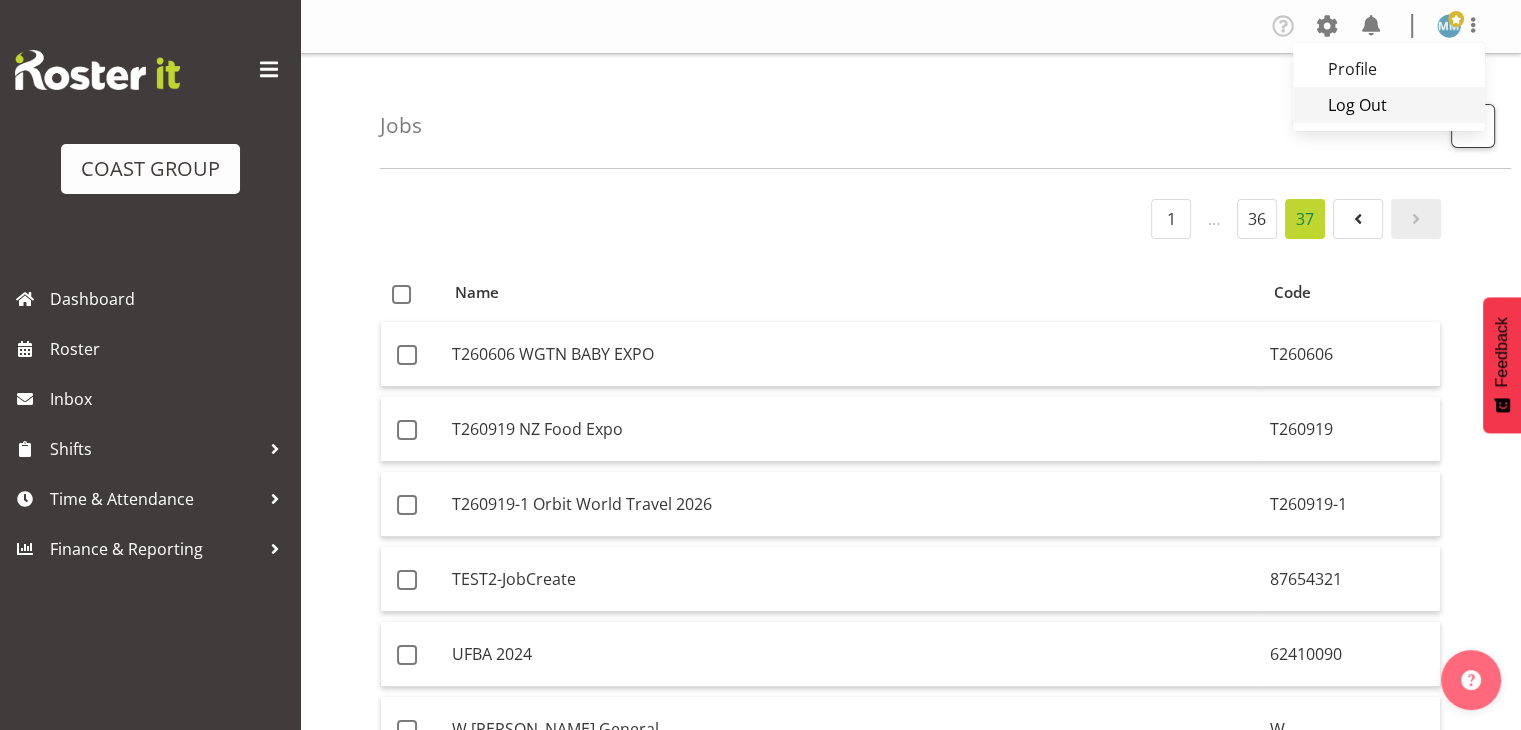 click on "Log Out" at bounding box center (1389, 105) 